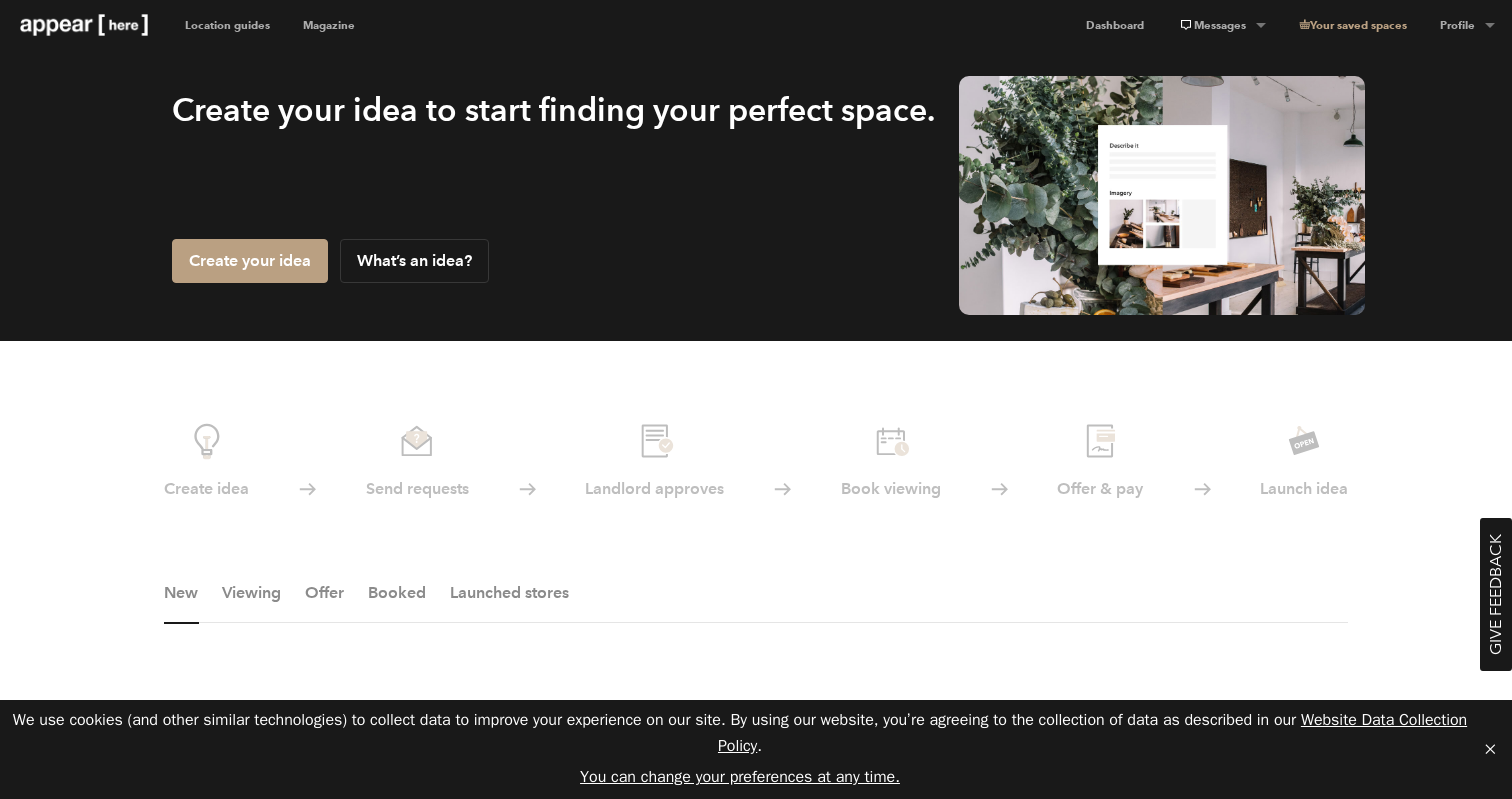 scroll, scrollTop: 0, scrollLeft: 0, axis: both 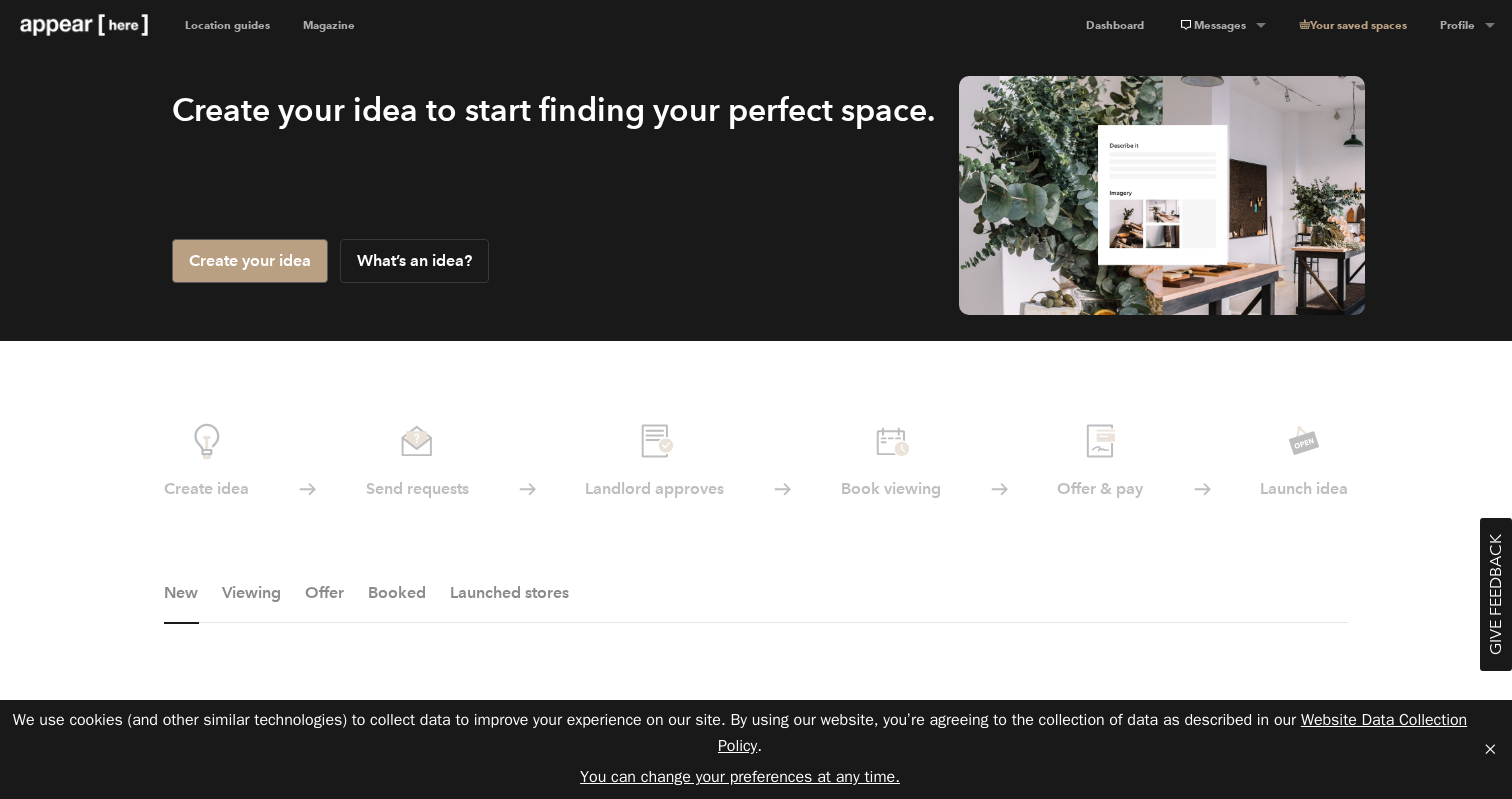 click on "Create your idea" at bounding box center [250, 261] 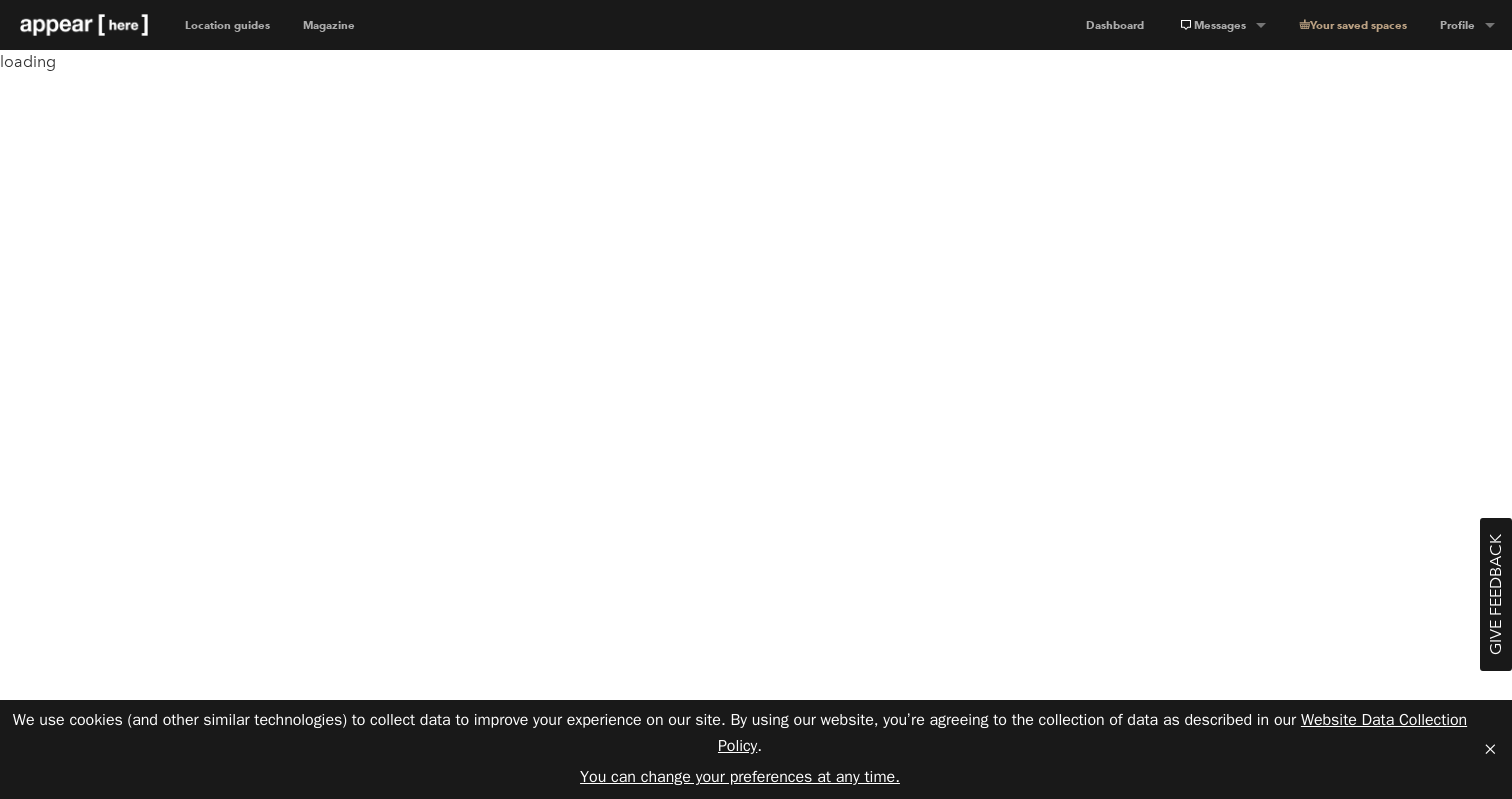 scroll, scrollTop: 0, scrollLeft: 0, axis: both 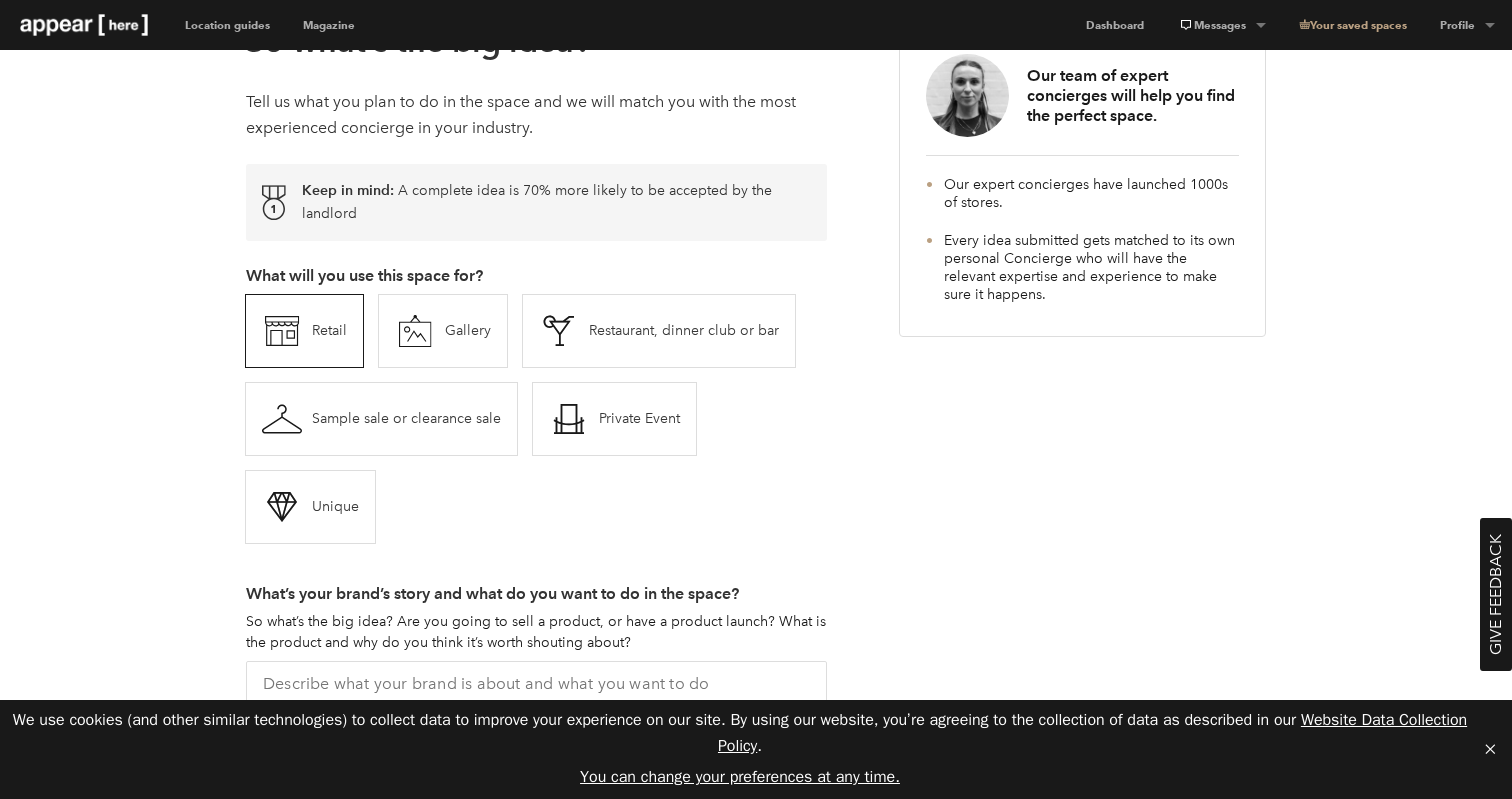 click on "Private Event" at bounding box center [329, 331] 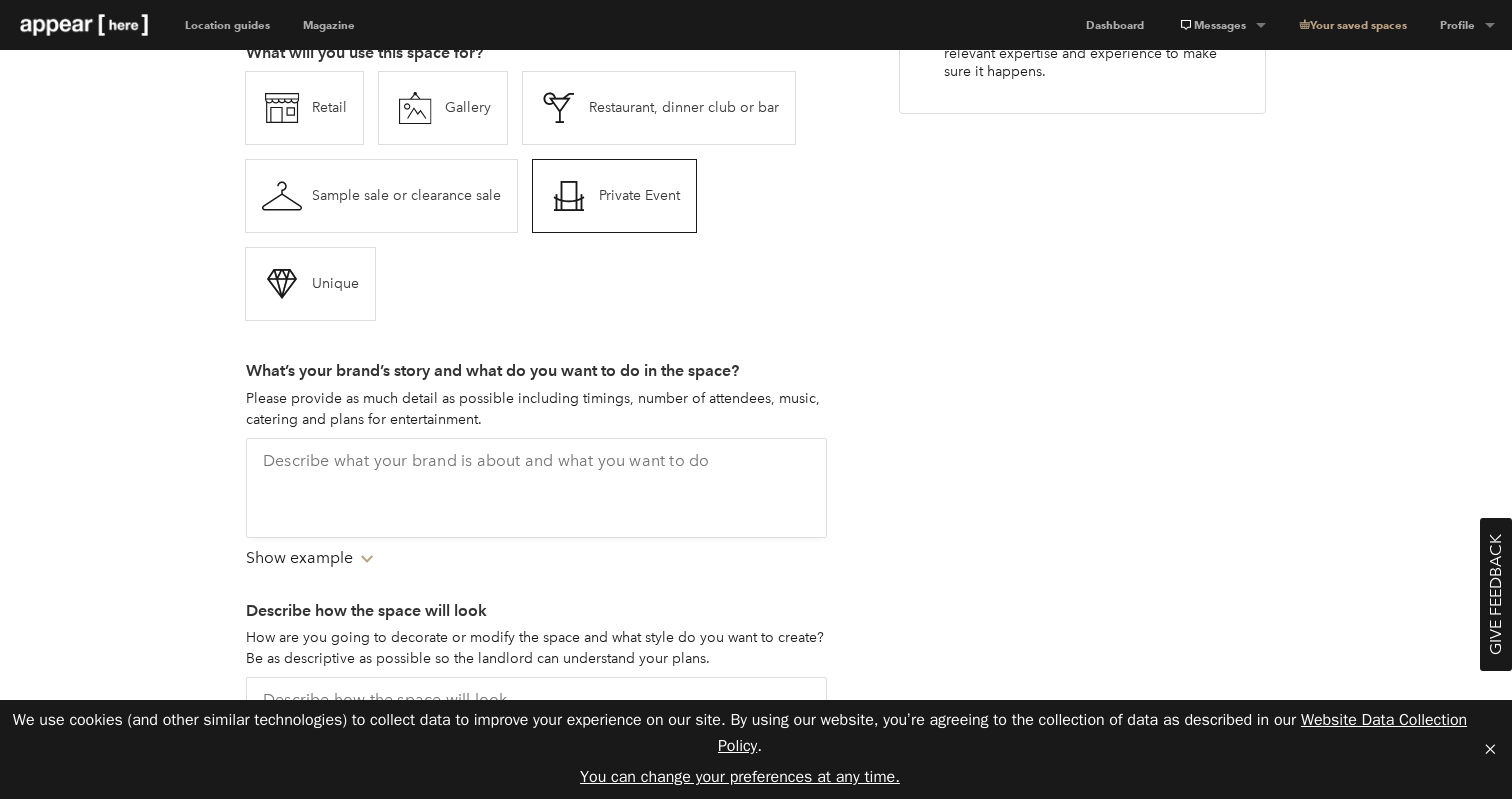 scroll, scrollTop: 382, scrollLeft: 0, axis: vertical 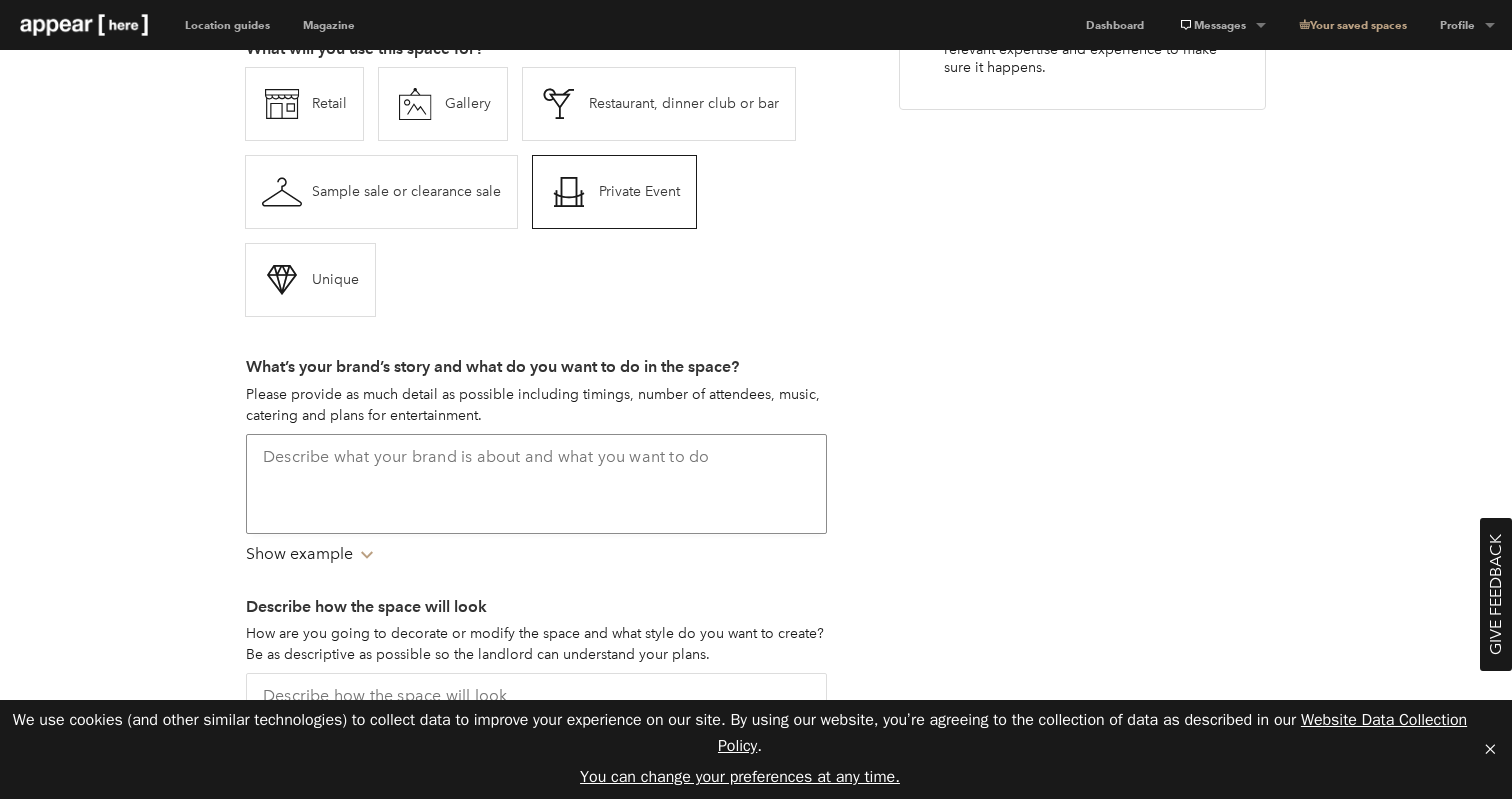 click at bounding box center [536, 484] 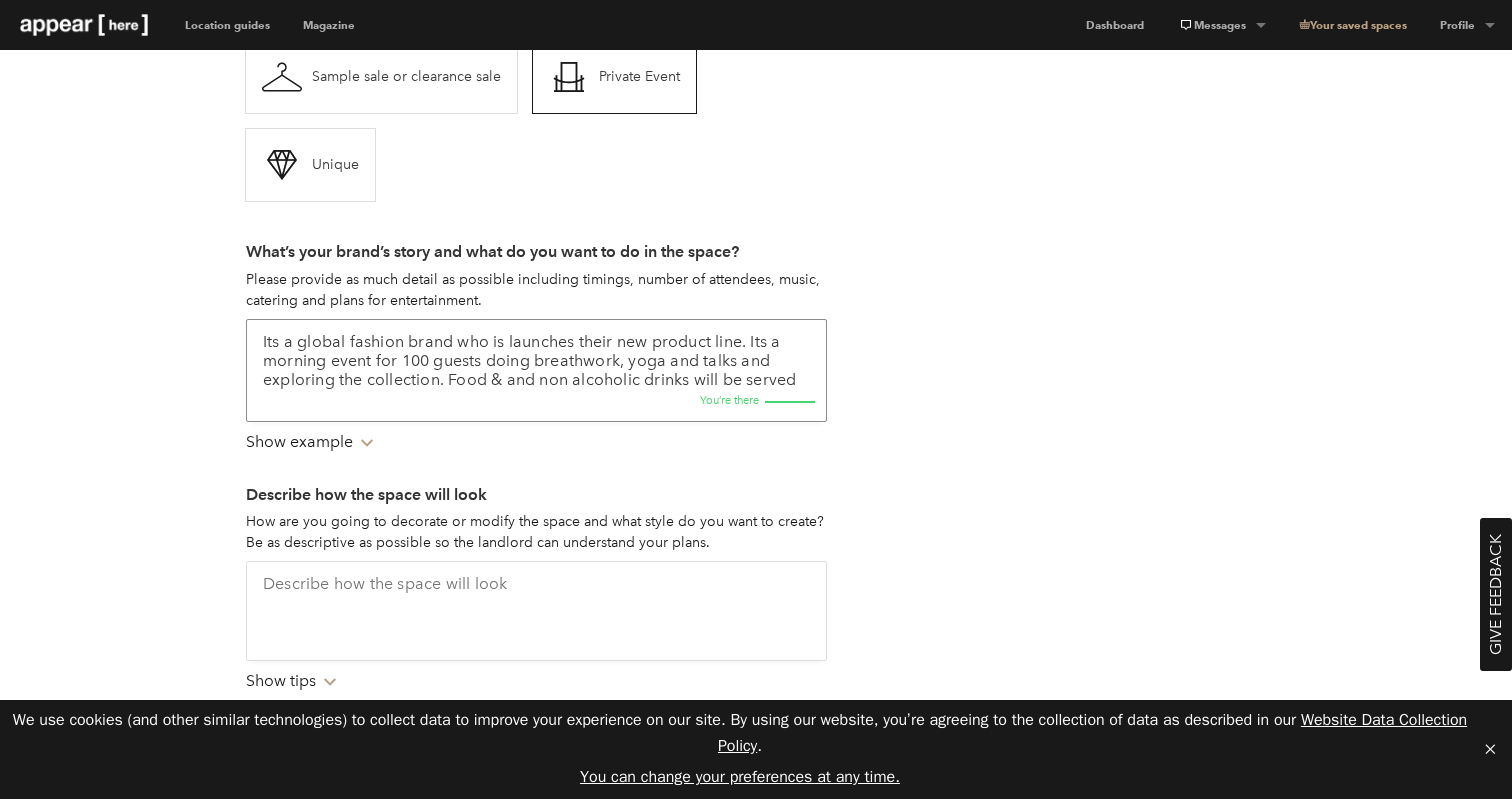 scroll, scrollTop: 510, scrollLeft: 0, axis: vertical 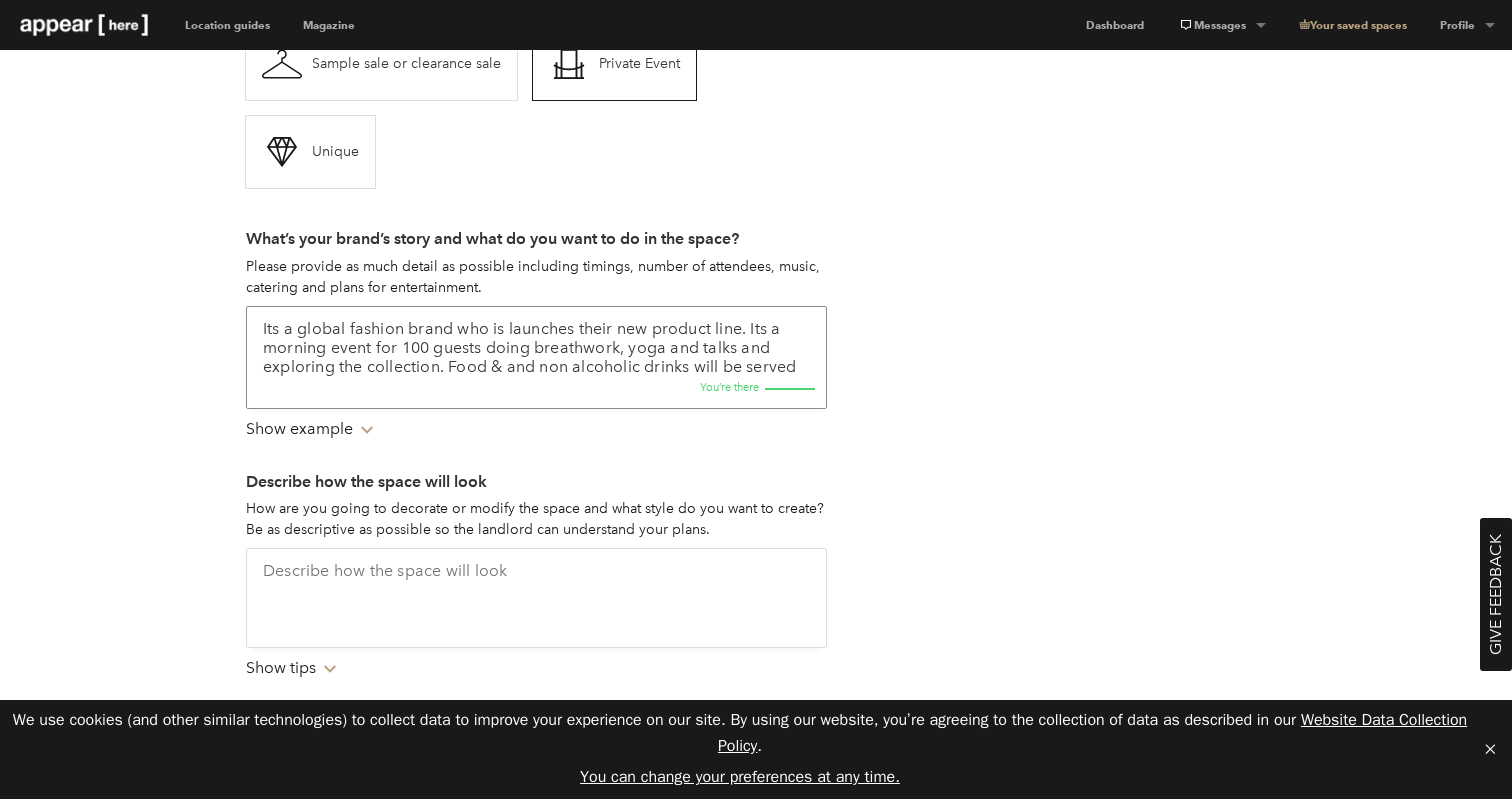 type on "Its a global fashion brand who is launches their new product line. Its a morning event for 100 guests doing breathwork, yoga and talks and exploring the collection. Food & and non alcoholic drinks will be served" 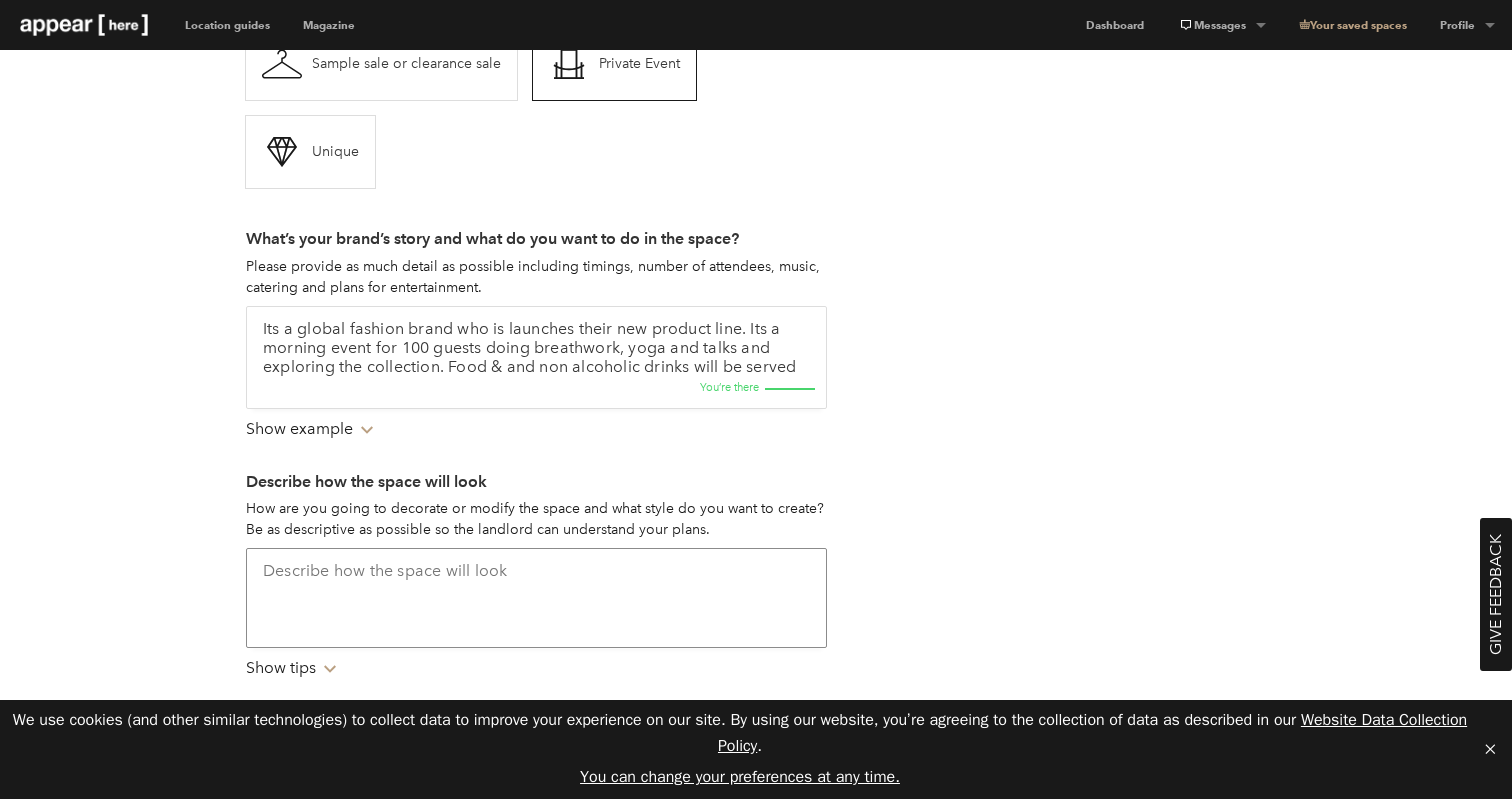click at bounding box center (536, 598) 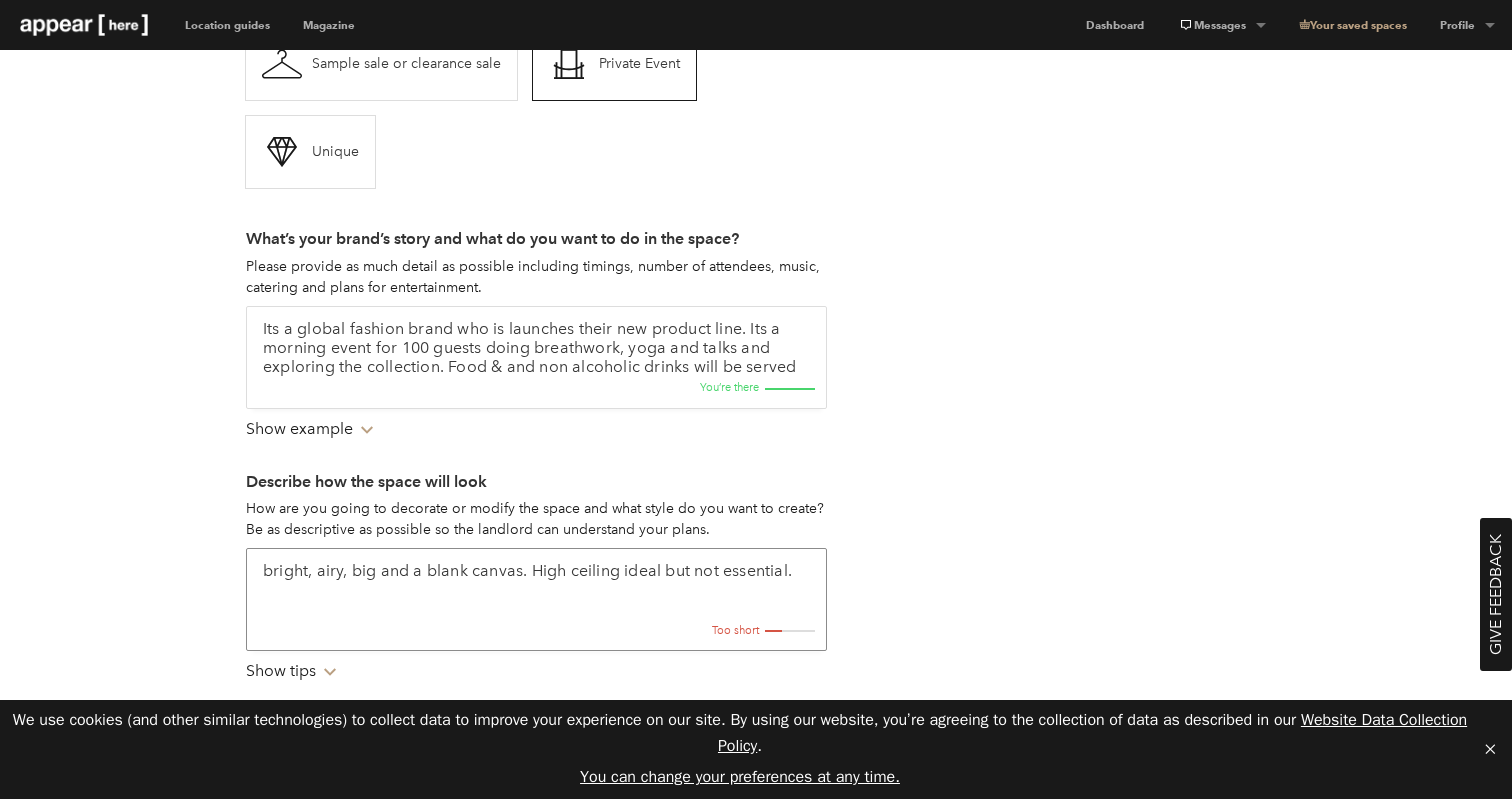 drag, startPoint x: 312, startPoint y: 573, endPoint x: 212, endPoint y: 575, distance: 100.02 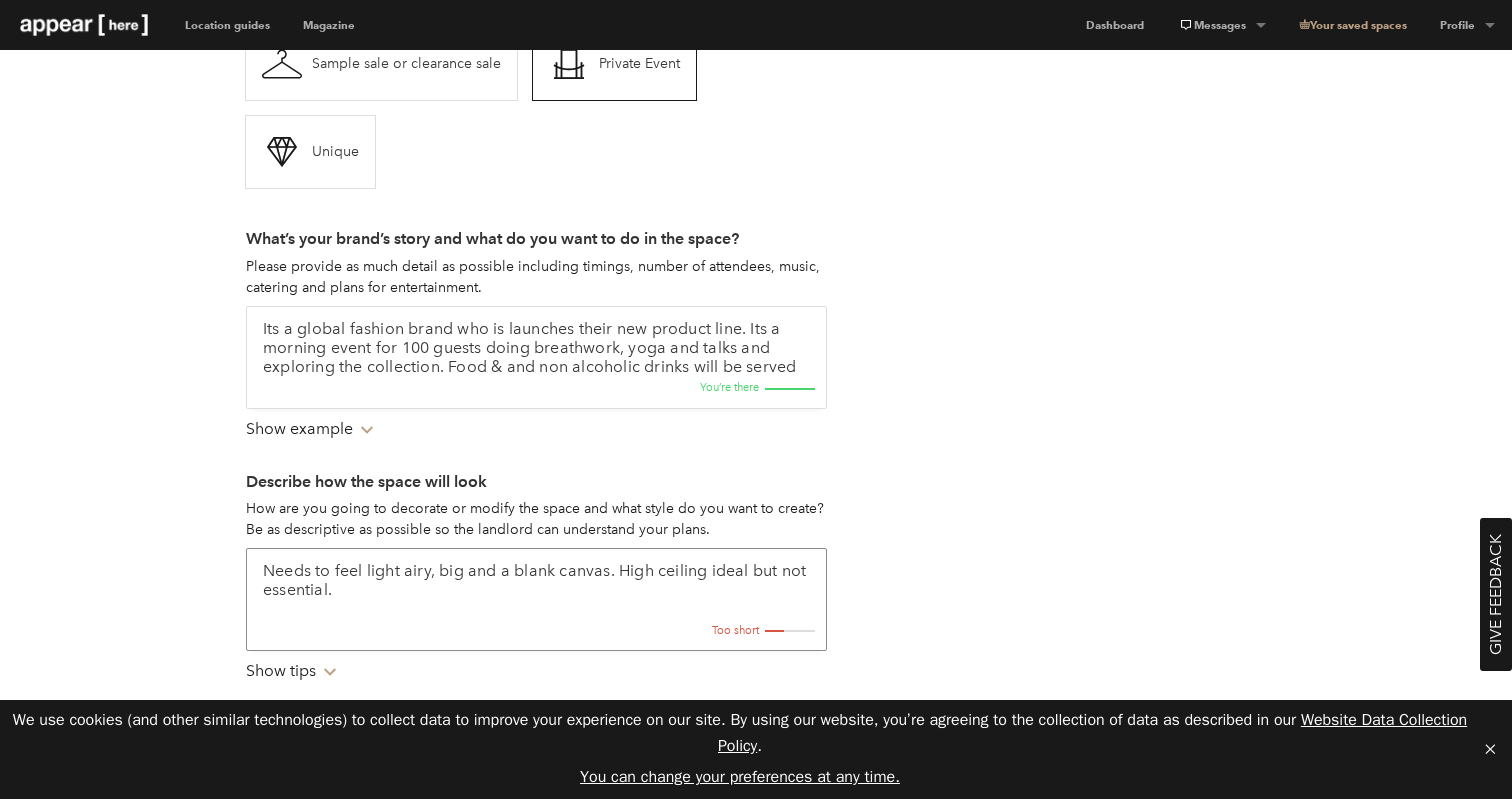 click on "Needs to feel light airy, big and a blank canvas. High ceiling ideal but not essential." at bounding box center [536, 599] 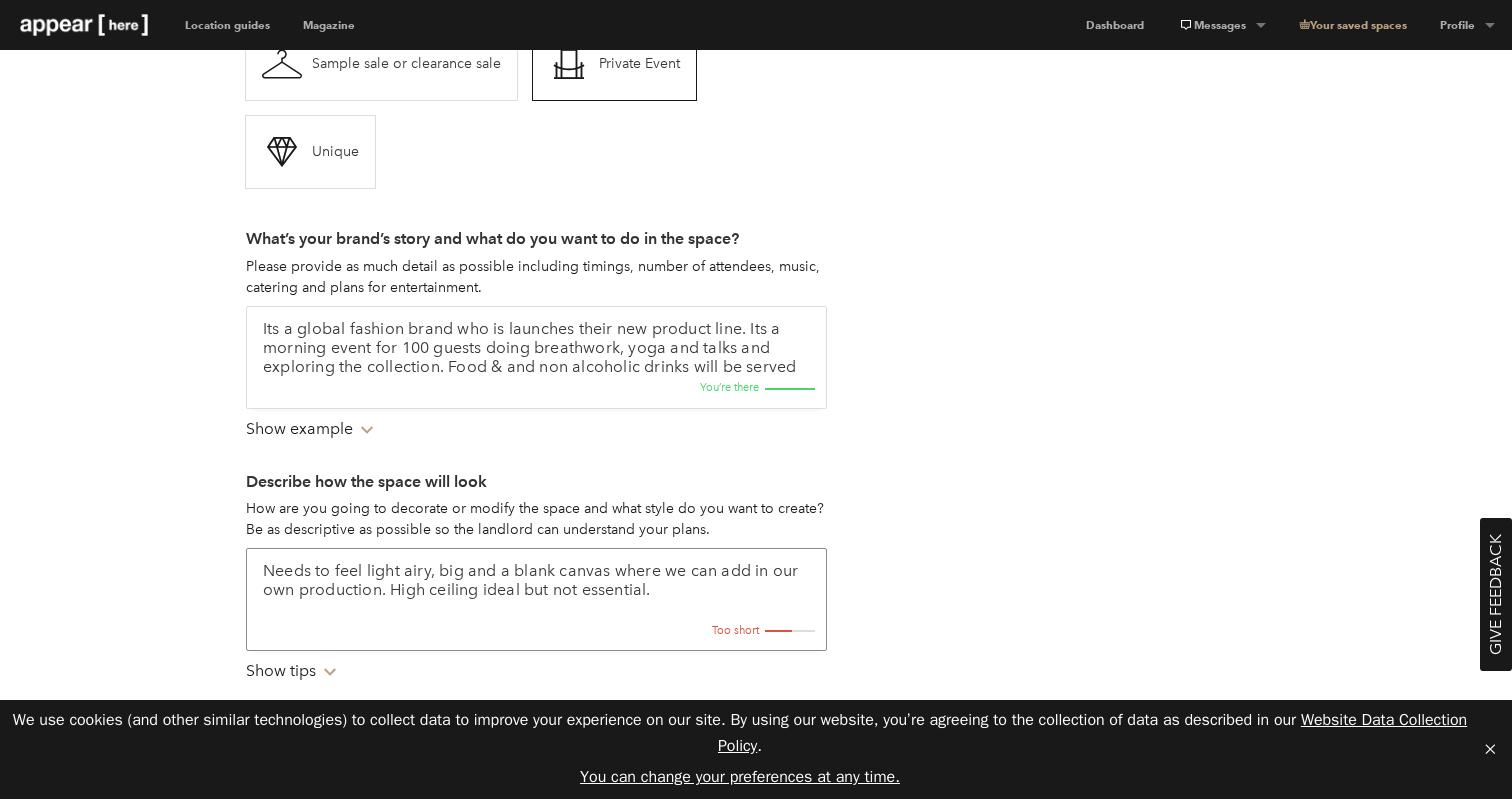 click on "Needs to feel light airy, big and a blank canvas where we can add in our own production. High ceiling ideal but not essential." at bounding box center [536, 599] 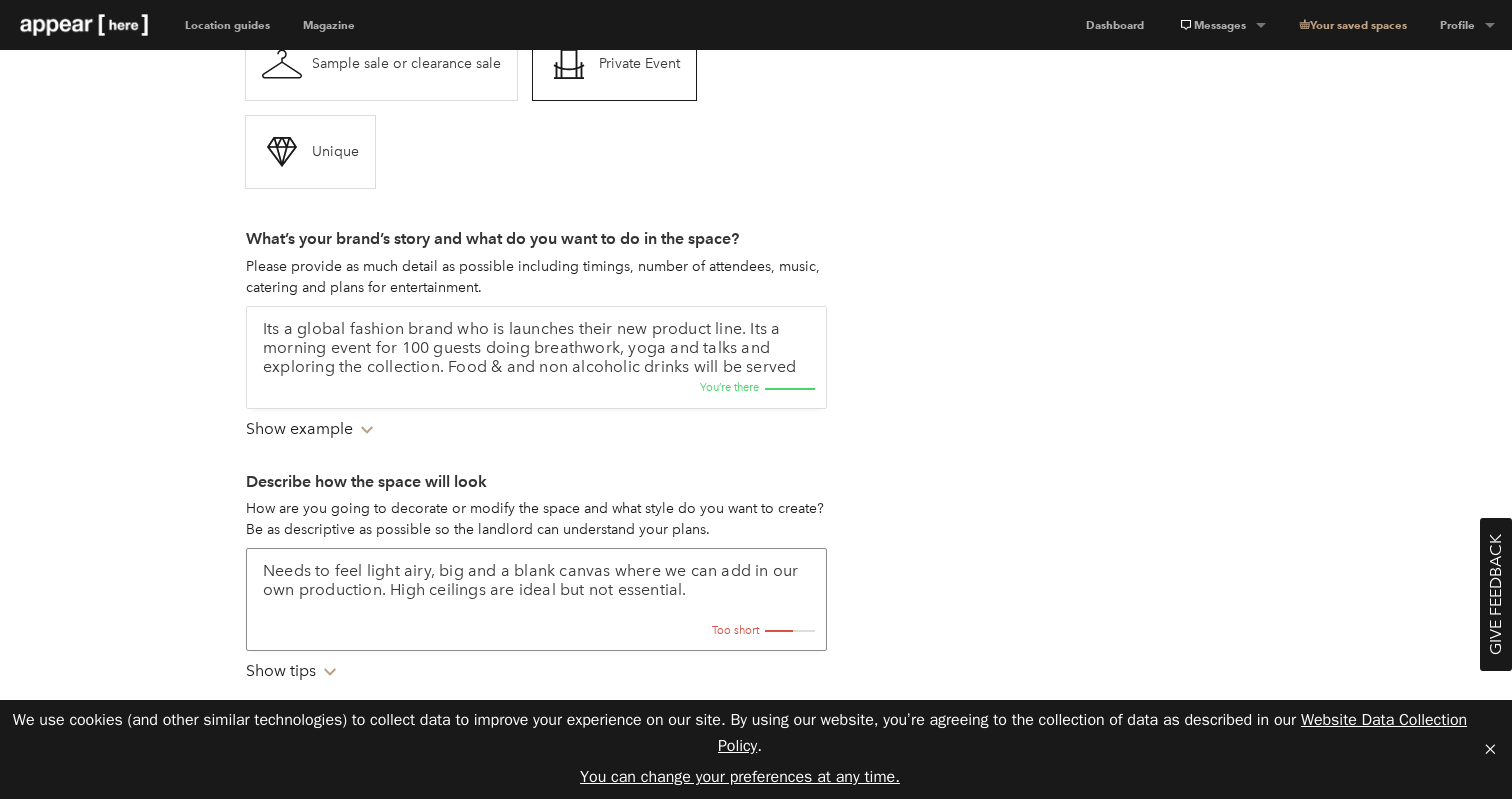 click on "Needs to feel light airy, big and a blank canvas where we can add in our own production. High ceilings are ideal but not essential." at bounding box center [536, 599] 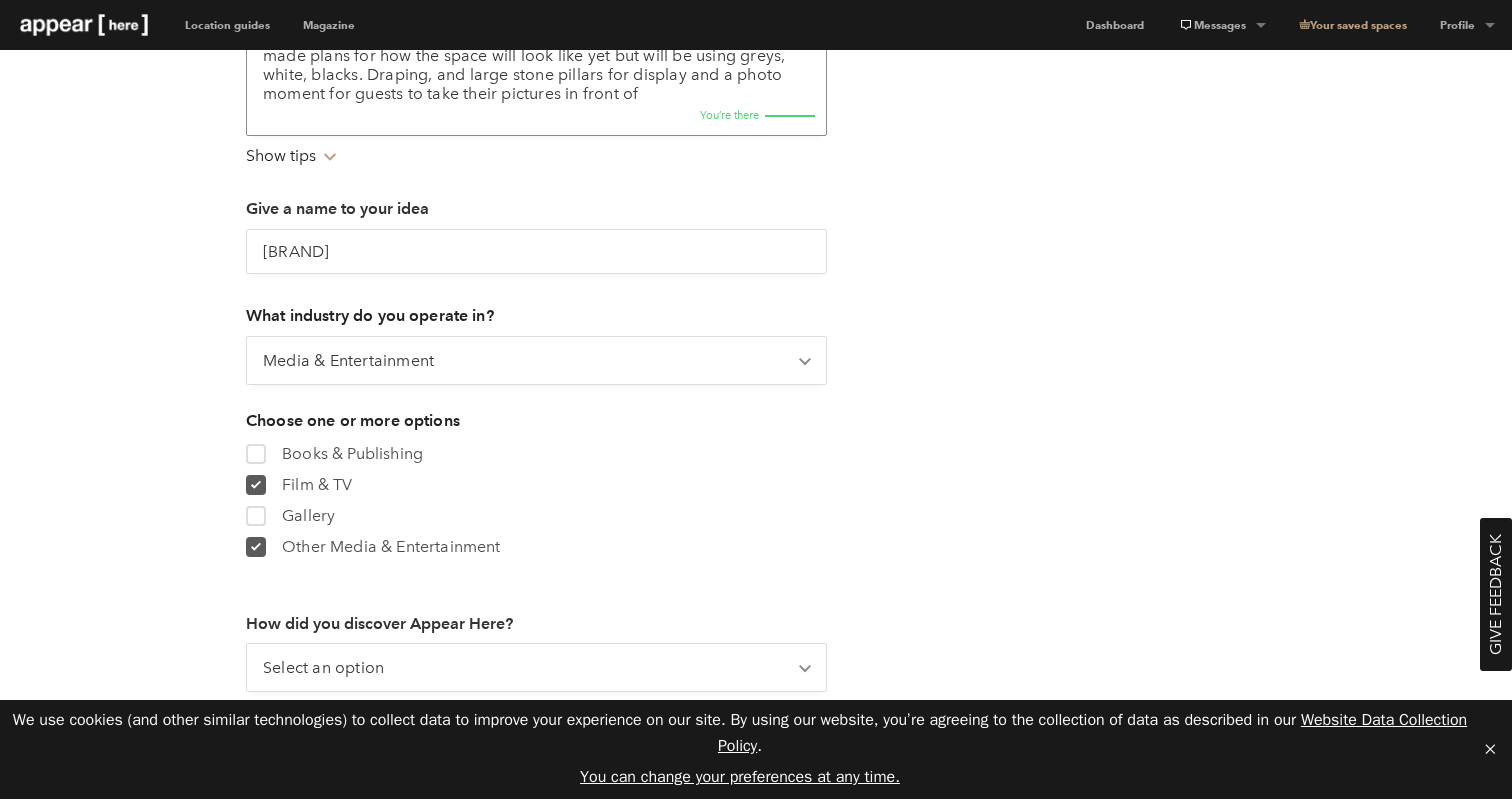 scroll, scrollTop: 1151, scrollLeft: 0, axis: vertical 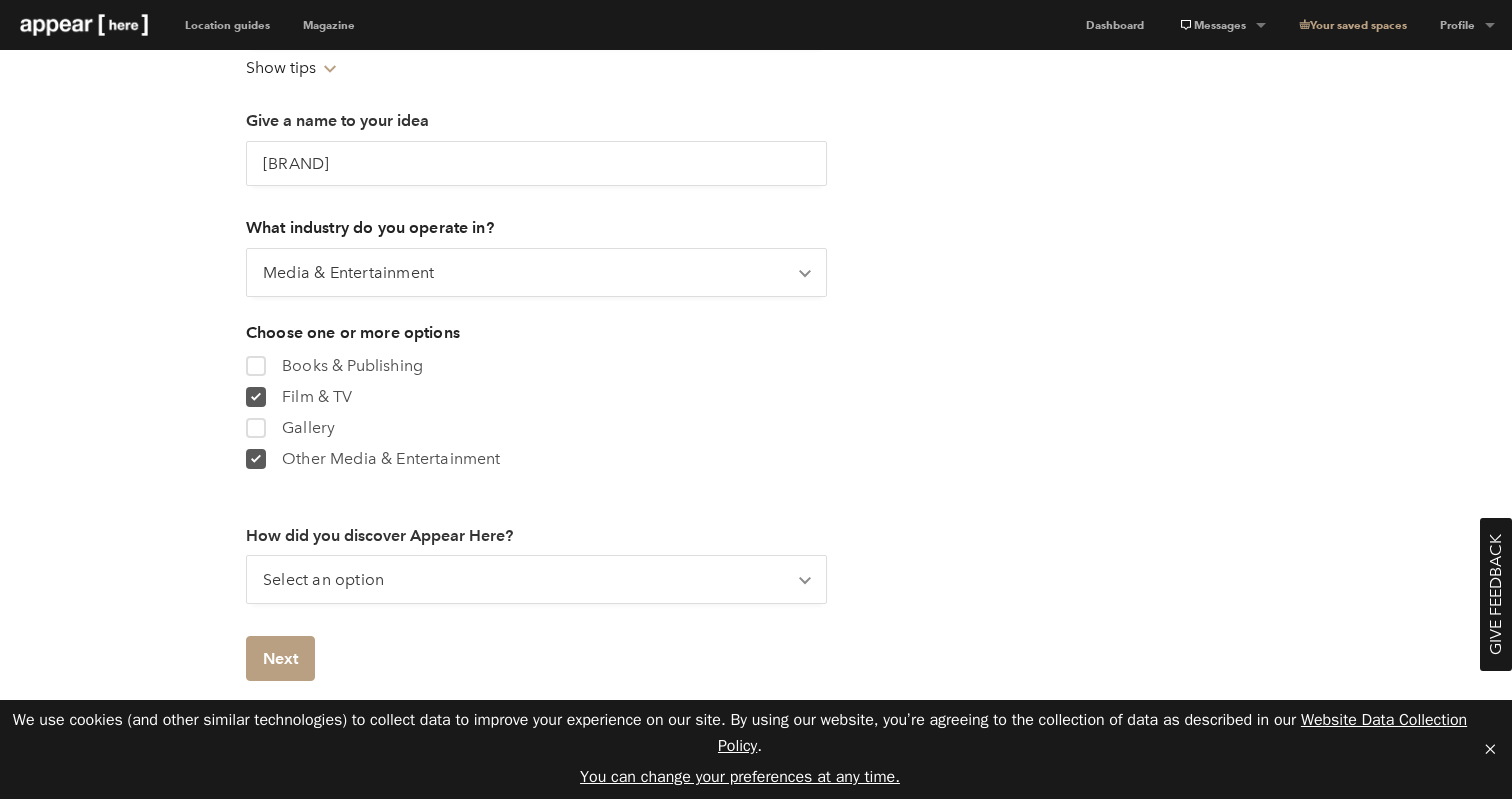 type on "Needs to feel light airy, big and a blank canvas where we can add in our own production. High ceilings are ideal but not essential. We haven't made plans for how the space will look like yet but will be using greys, white, blacks. Draping, and large stone pillars for display and a photo moment for guests to take their pictures in front of" 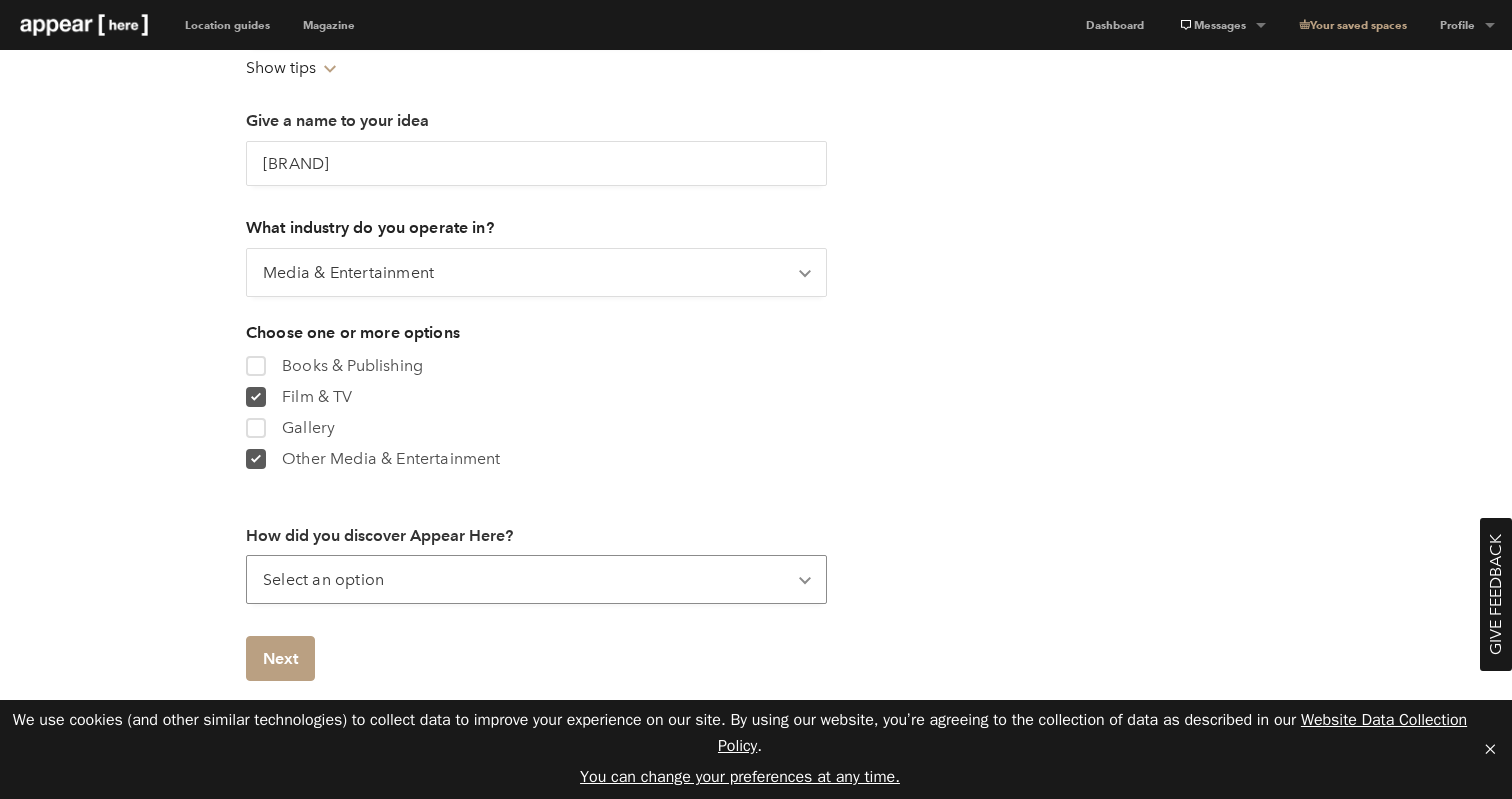 click on "Select an option Appear Here events Appear Here team Appear Here vinyls Conferences & Tradeshows Email Facebook Family, friends or personal network Flyer Google Search In-store Instagram LinkedIn Online article Print media Twitter Word of mouth Other" at bounding box center [536, 579] 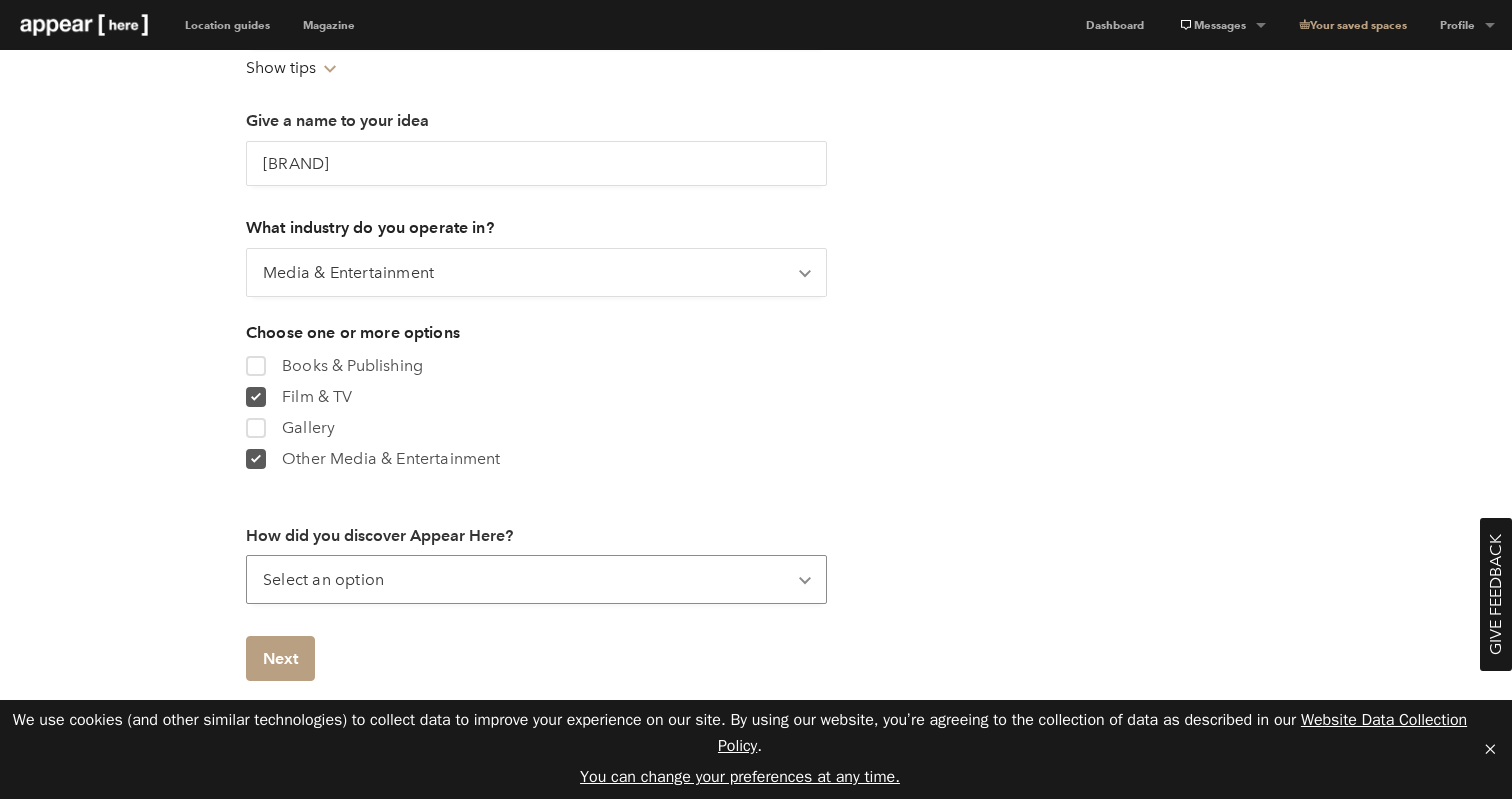 select on "google" 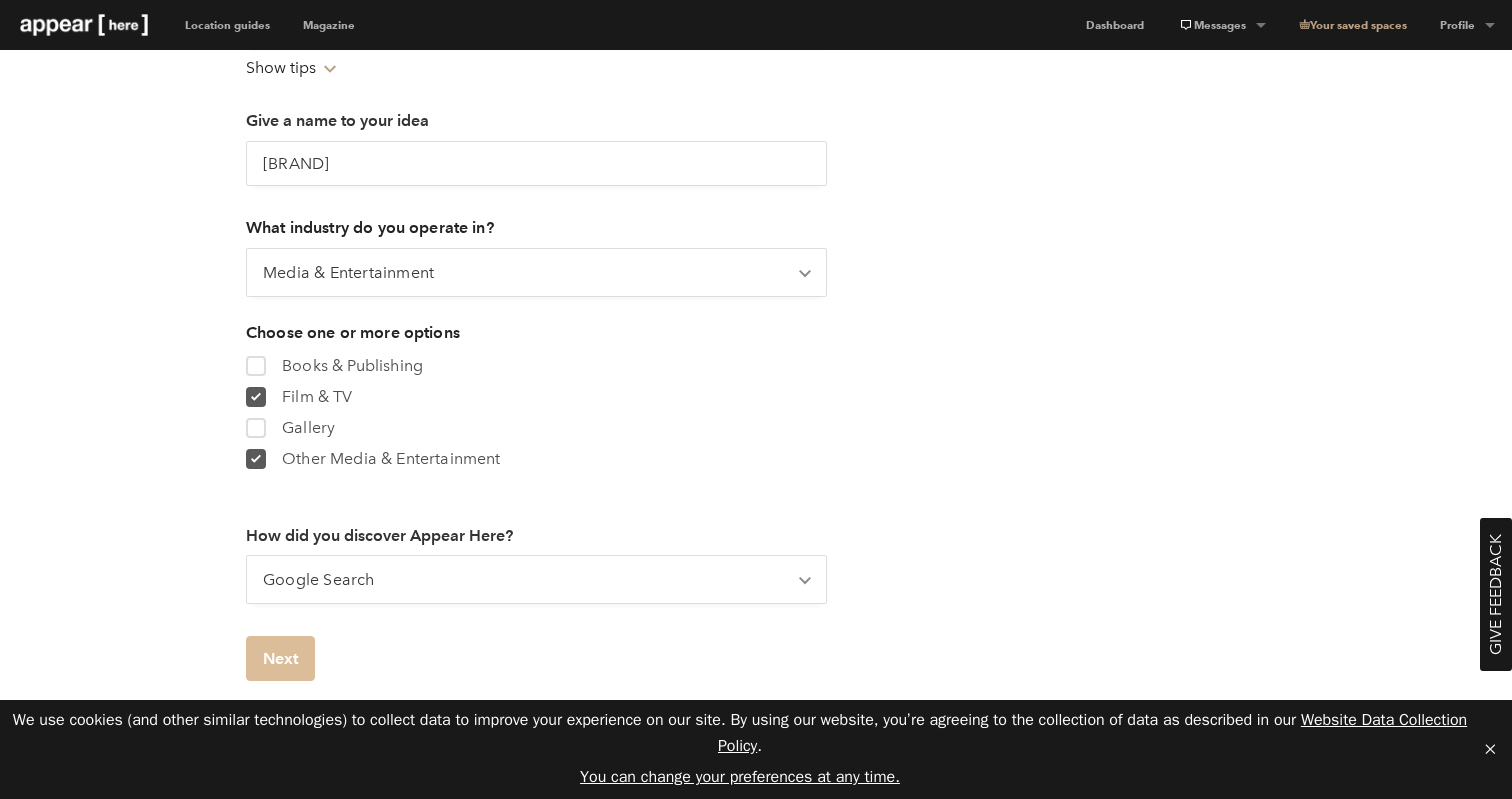 click on "Next" at bounding box center [280, 658] 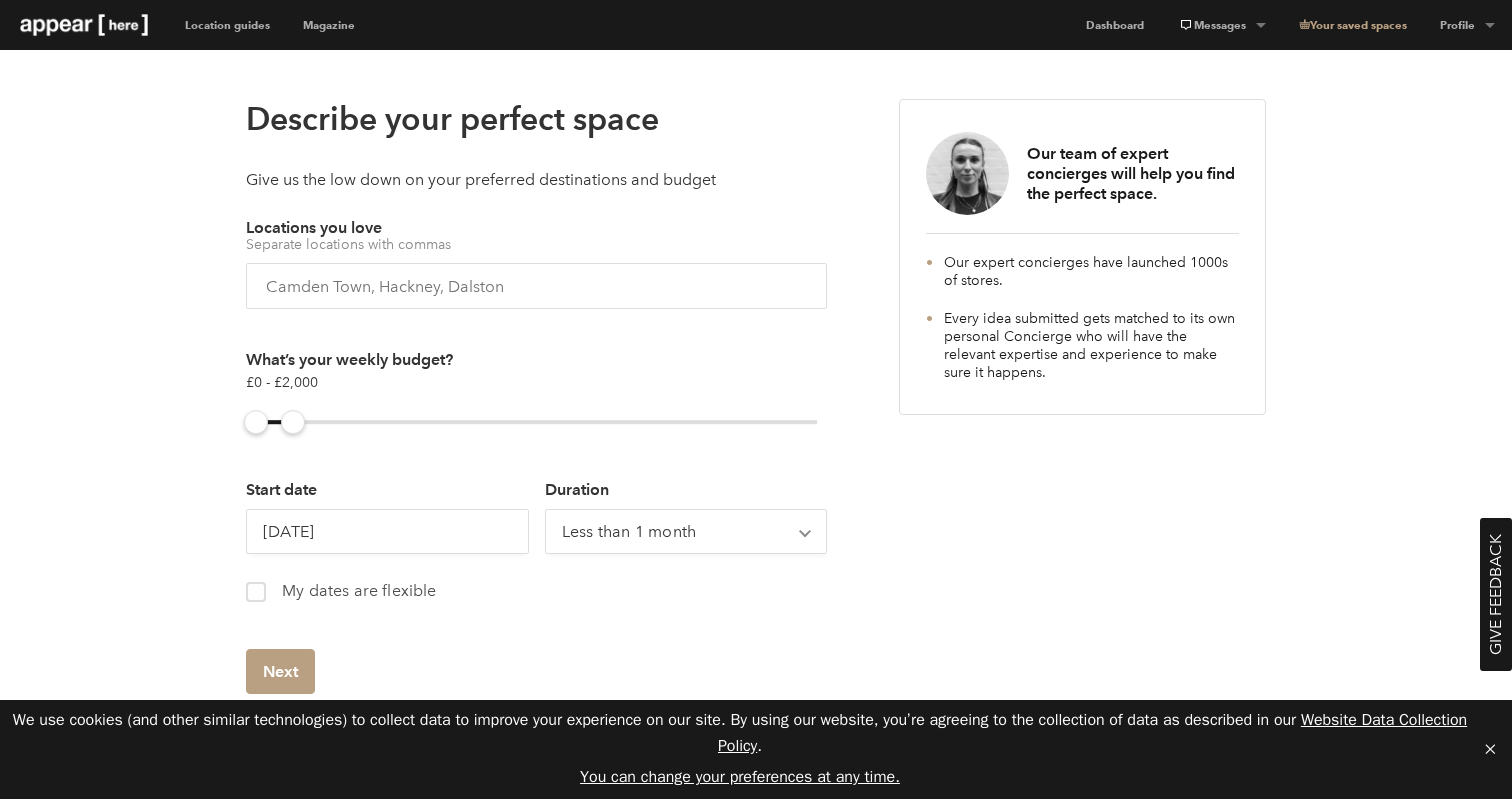 scroll, scrollTop: 91, scrollLeft: 0, axis: vertical 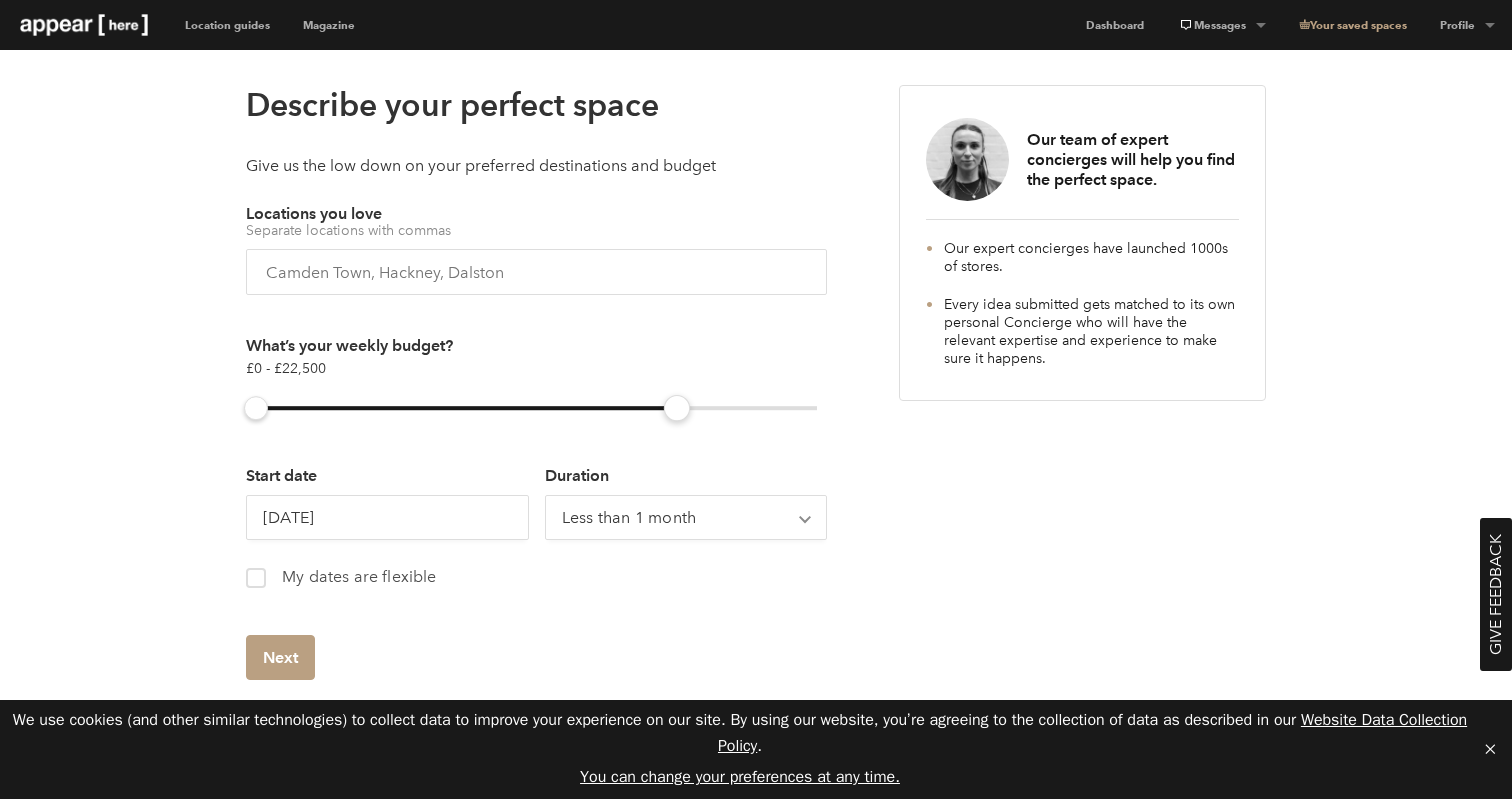 drag, startPoint x: 299, startPoint y: 406, endPoint x: 676, endPoint y: 411, distance: 377.03314 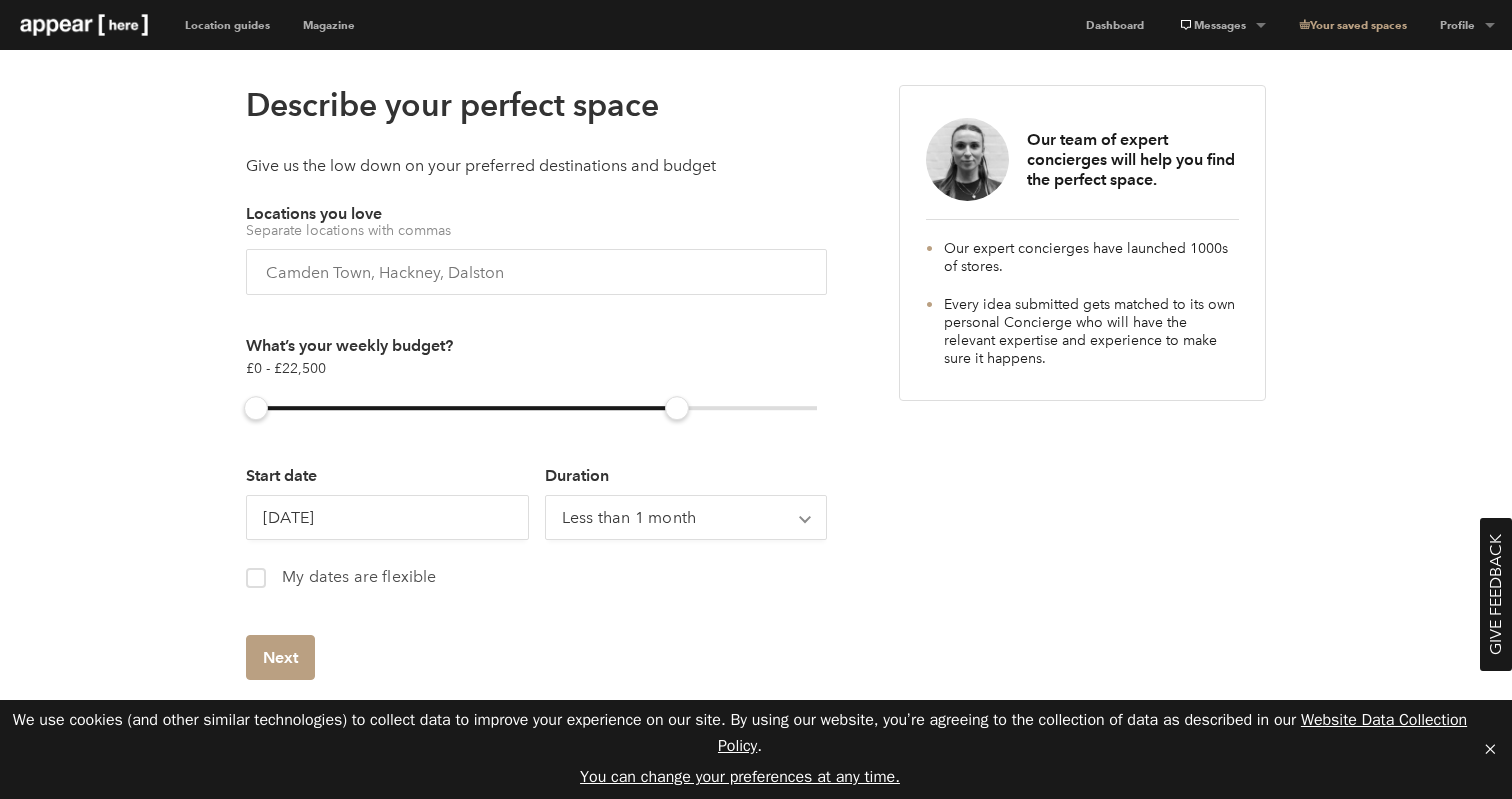 scroll, scrollTop: 91, scrollLeft: 0, axis: vertical 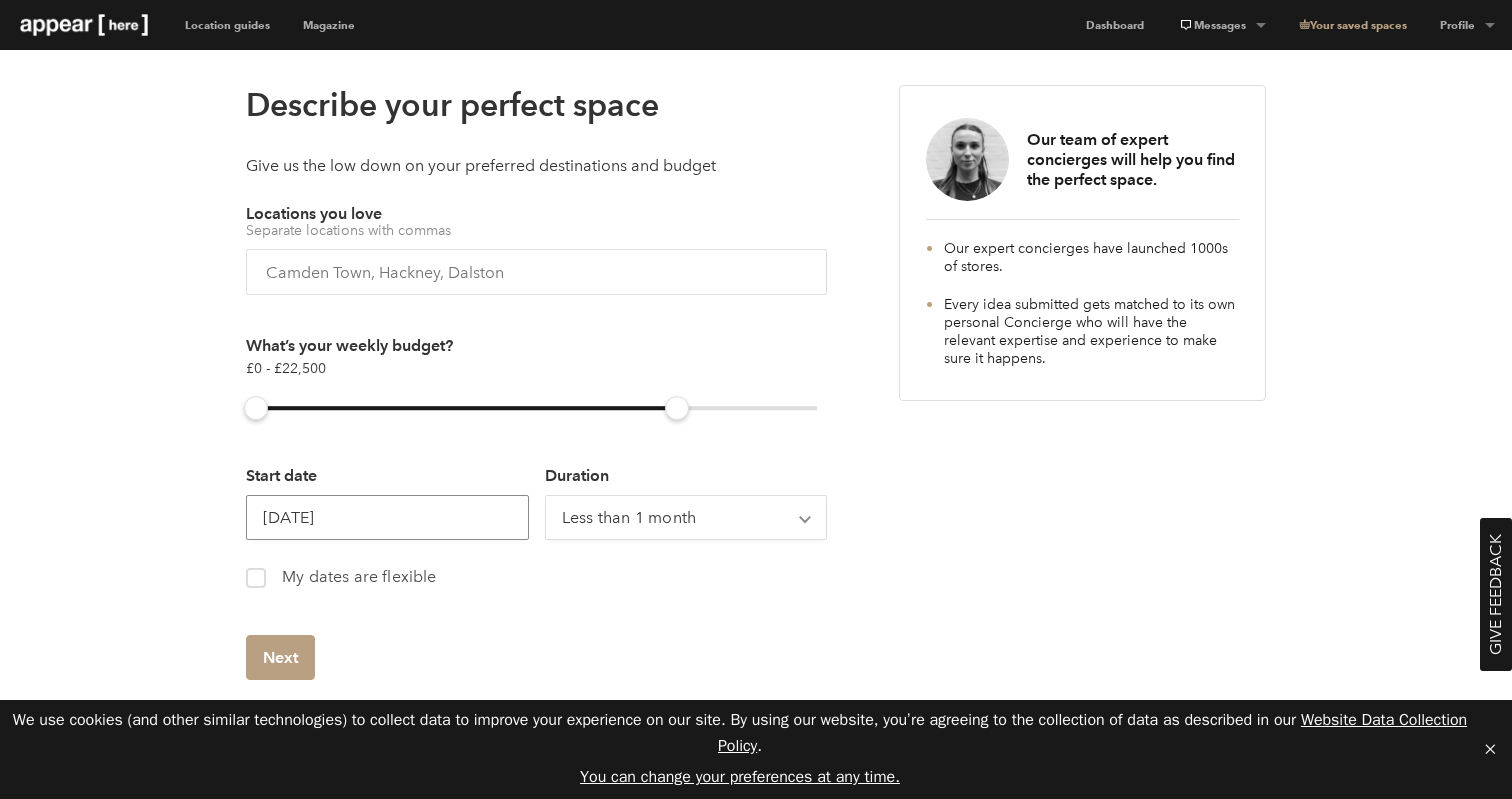 click on "[DATE]" at bounding box center [387, 517] 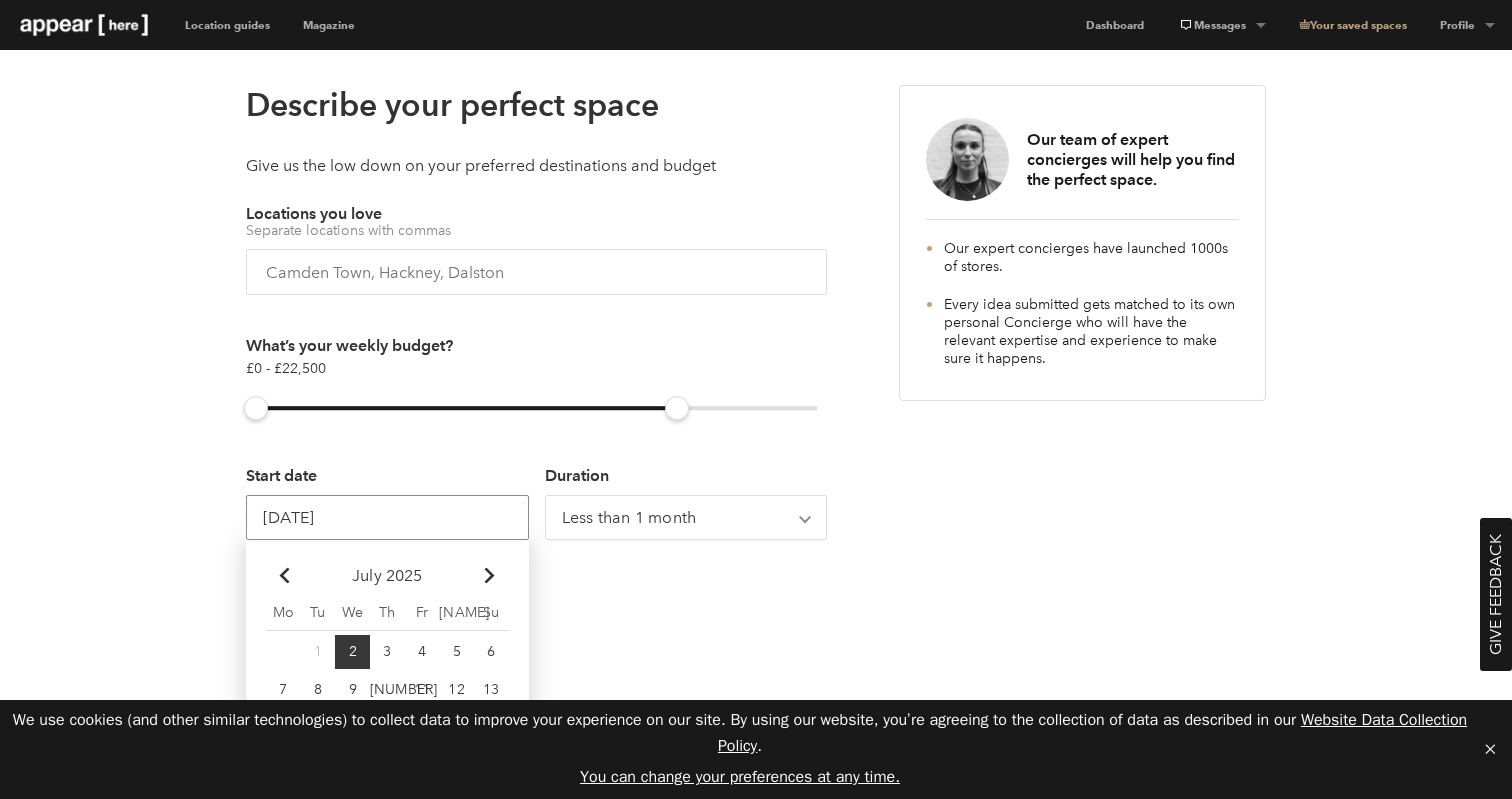 scroll, scrollTop: 251, scrollLeft: 0, axis: vertical 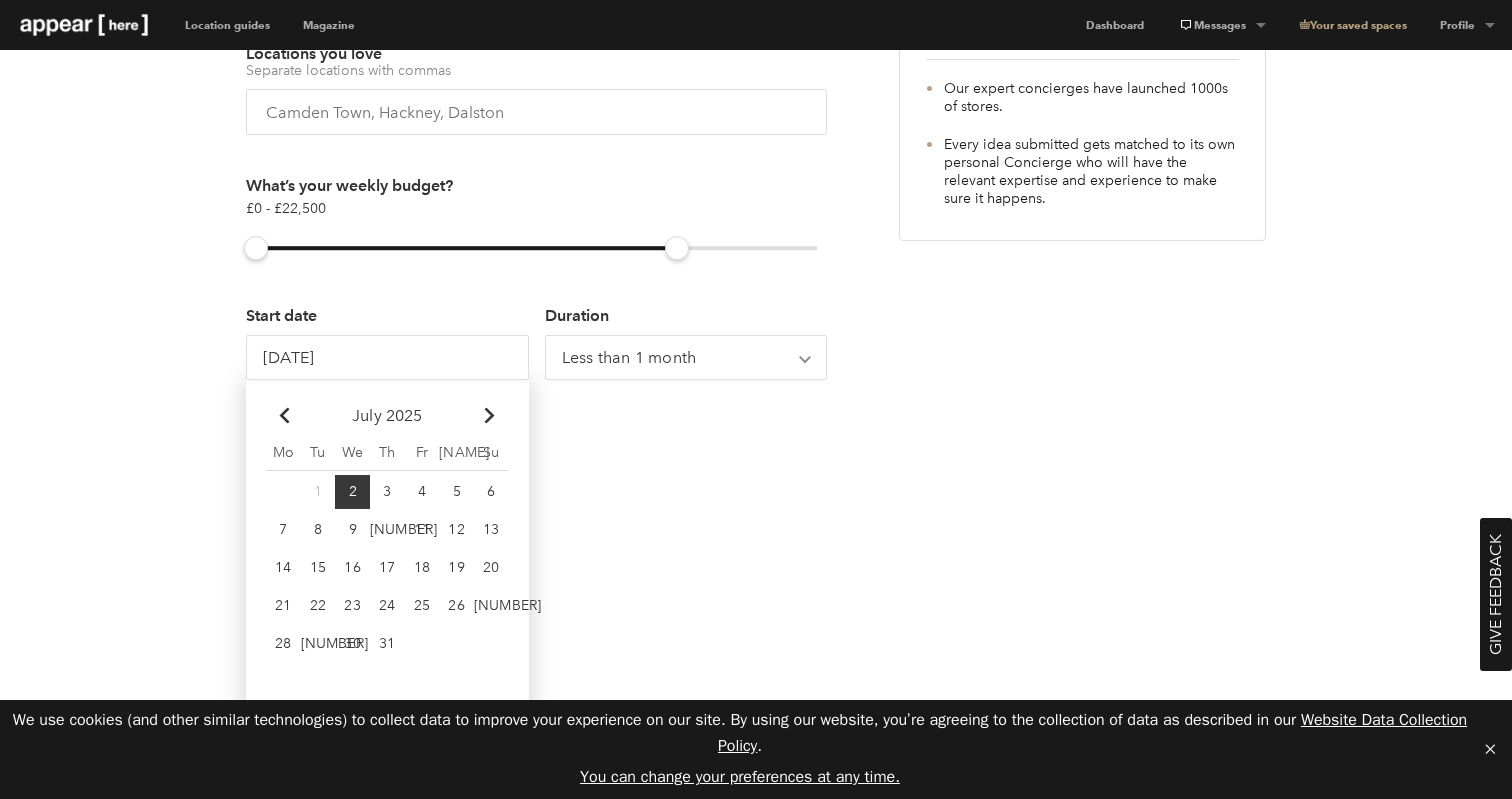 click on "Chevron-up" at bounding box center (490, 416) 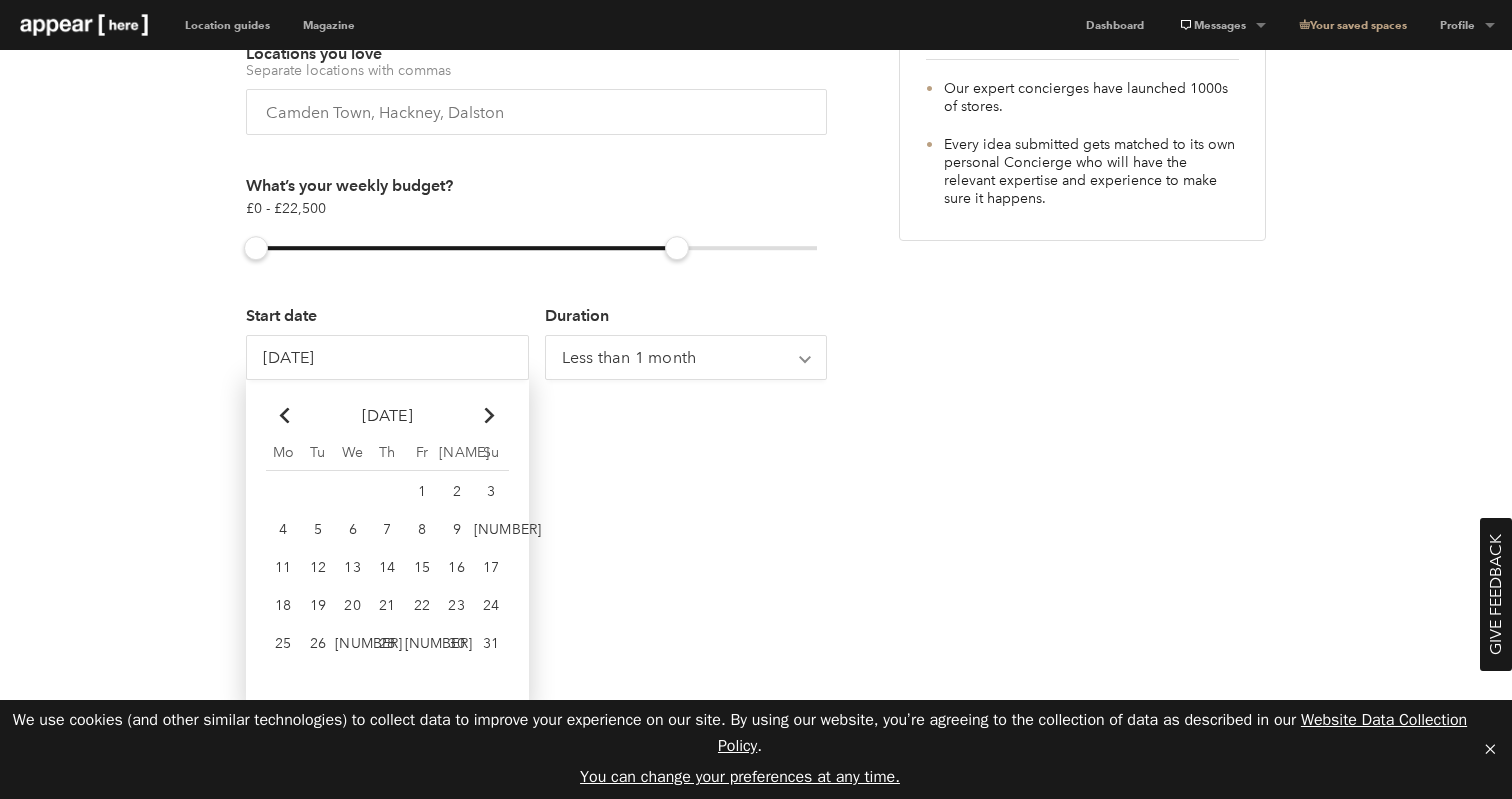 click at bounding box center [490, 416] 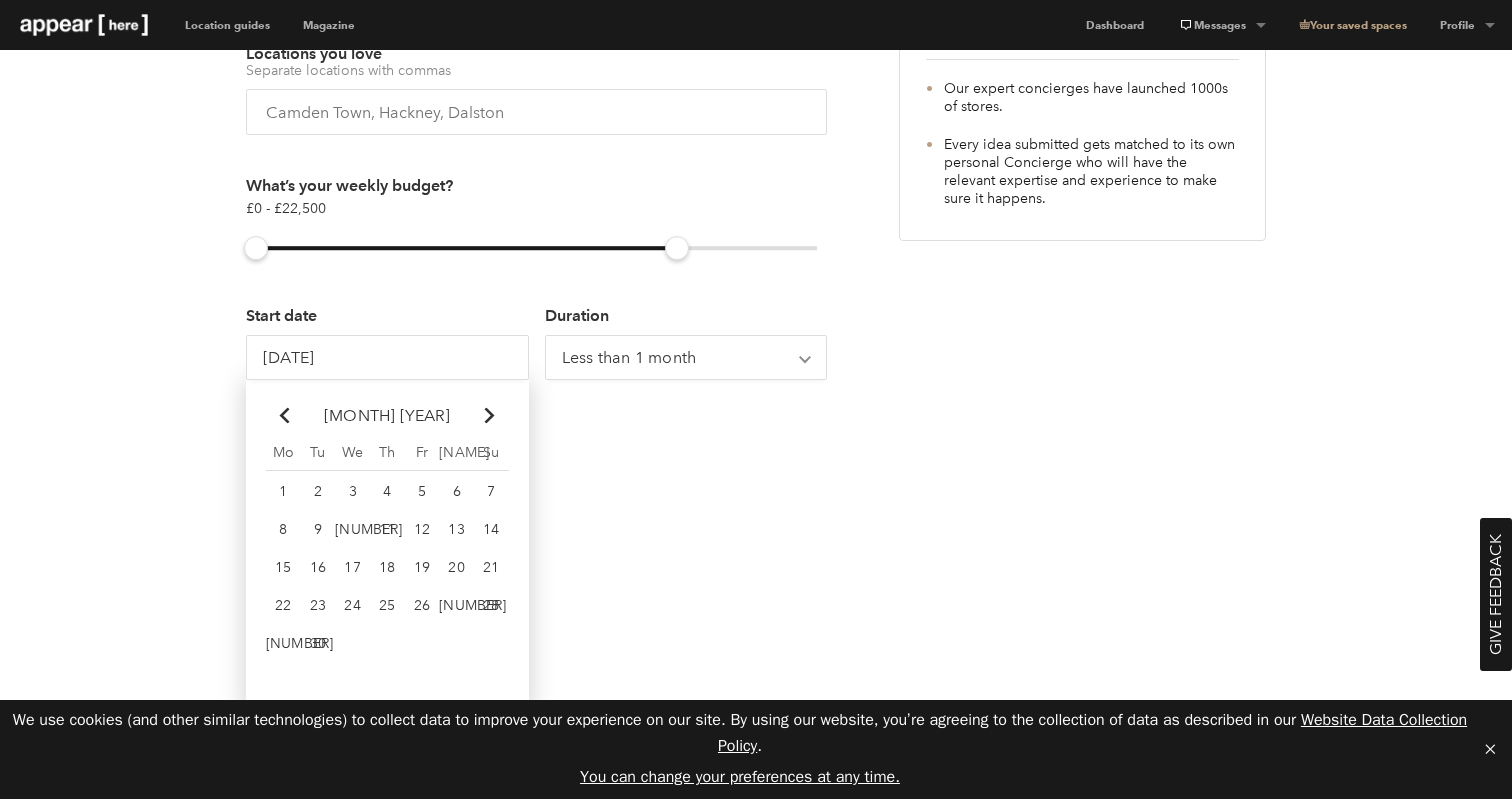 click on "16" at bounding box center (283, 492) 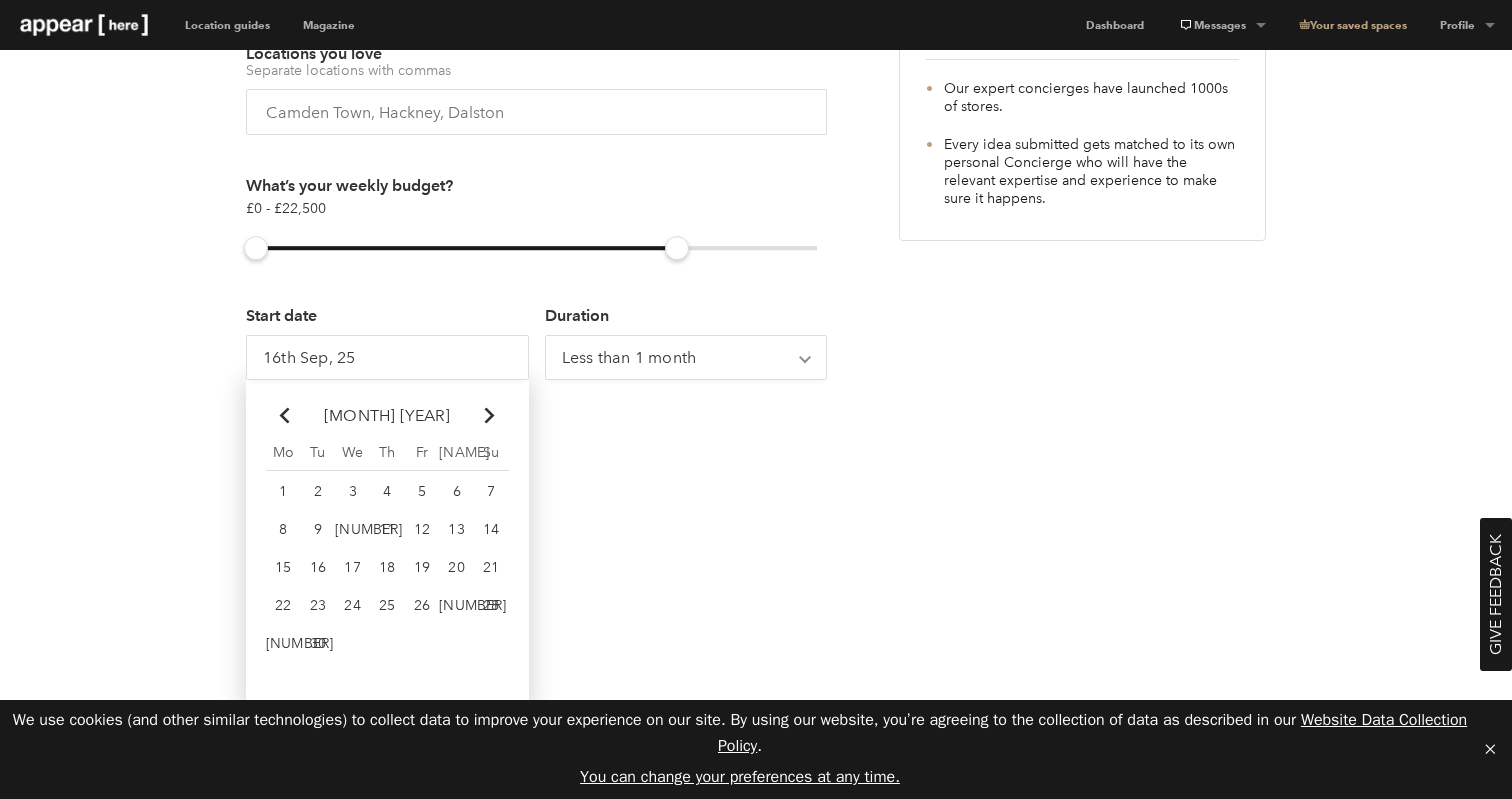 scroll, scrollTop: 91, scrollLeft: 0, axis: vertical 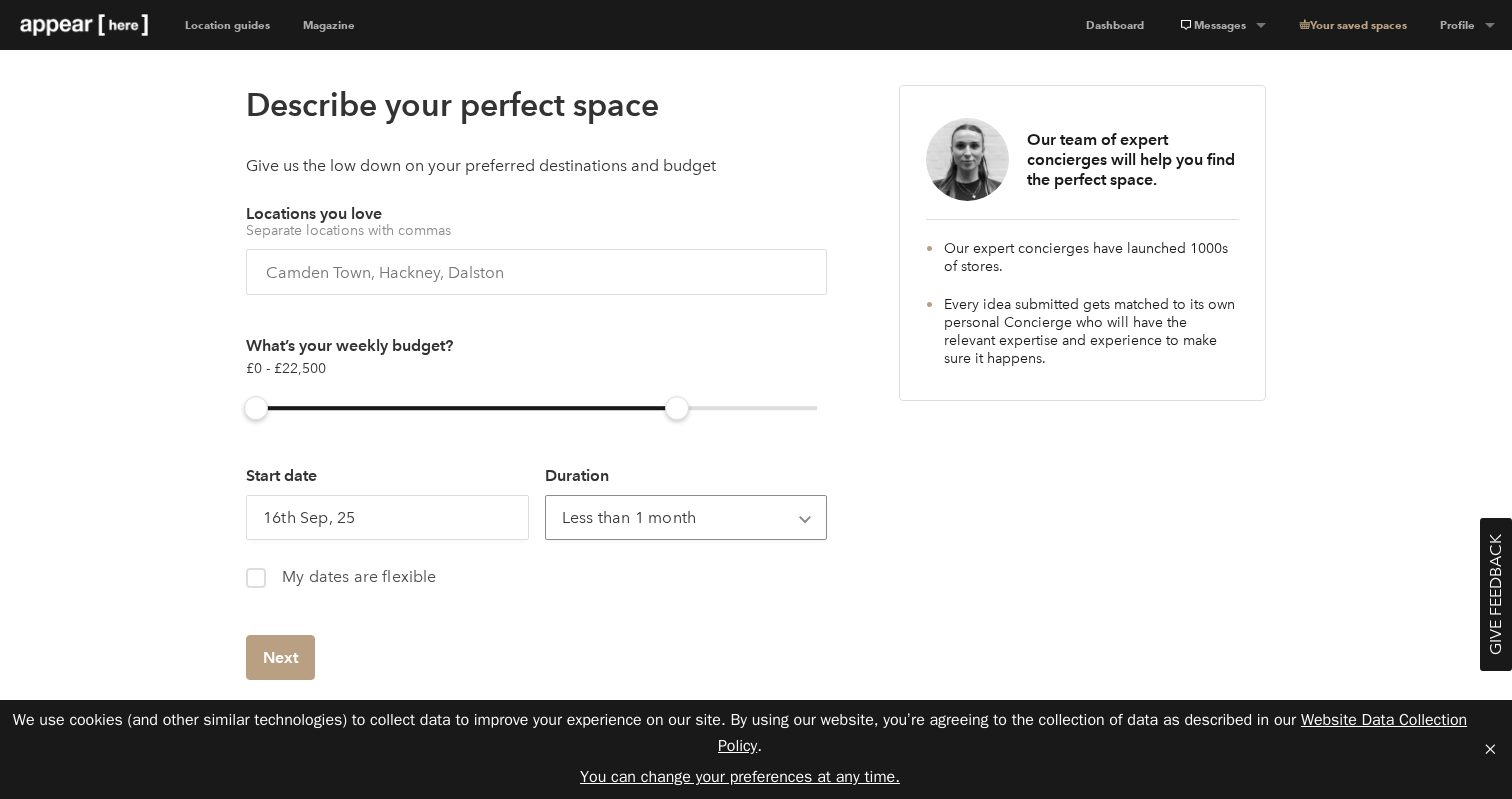 click on "Less than 1 month 1 - 3 months 3 - 12 months 12+ months" at bounding box center [686, 517] 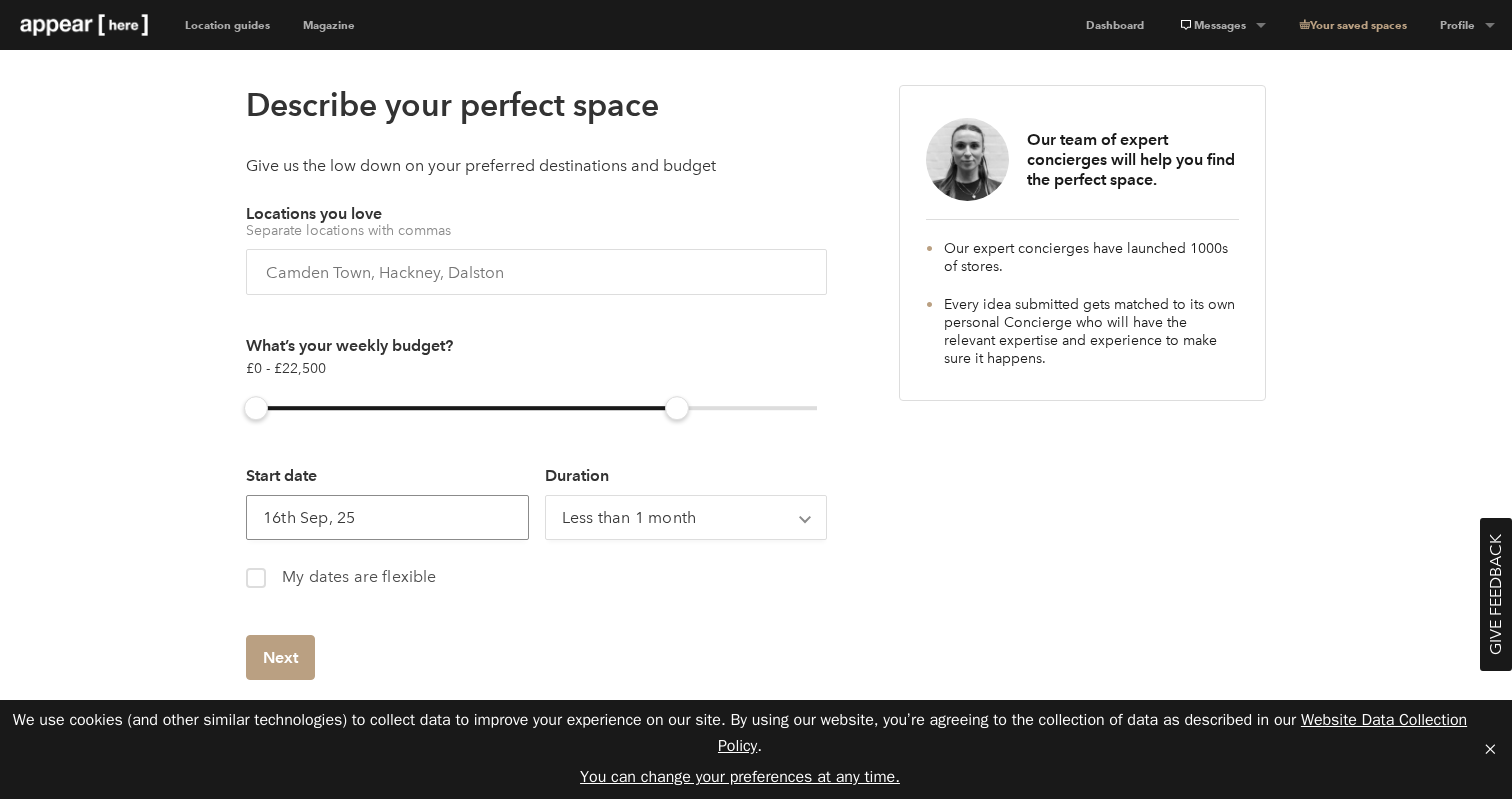 click on "16th Sep, 25" at bounding box center [387, 517] 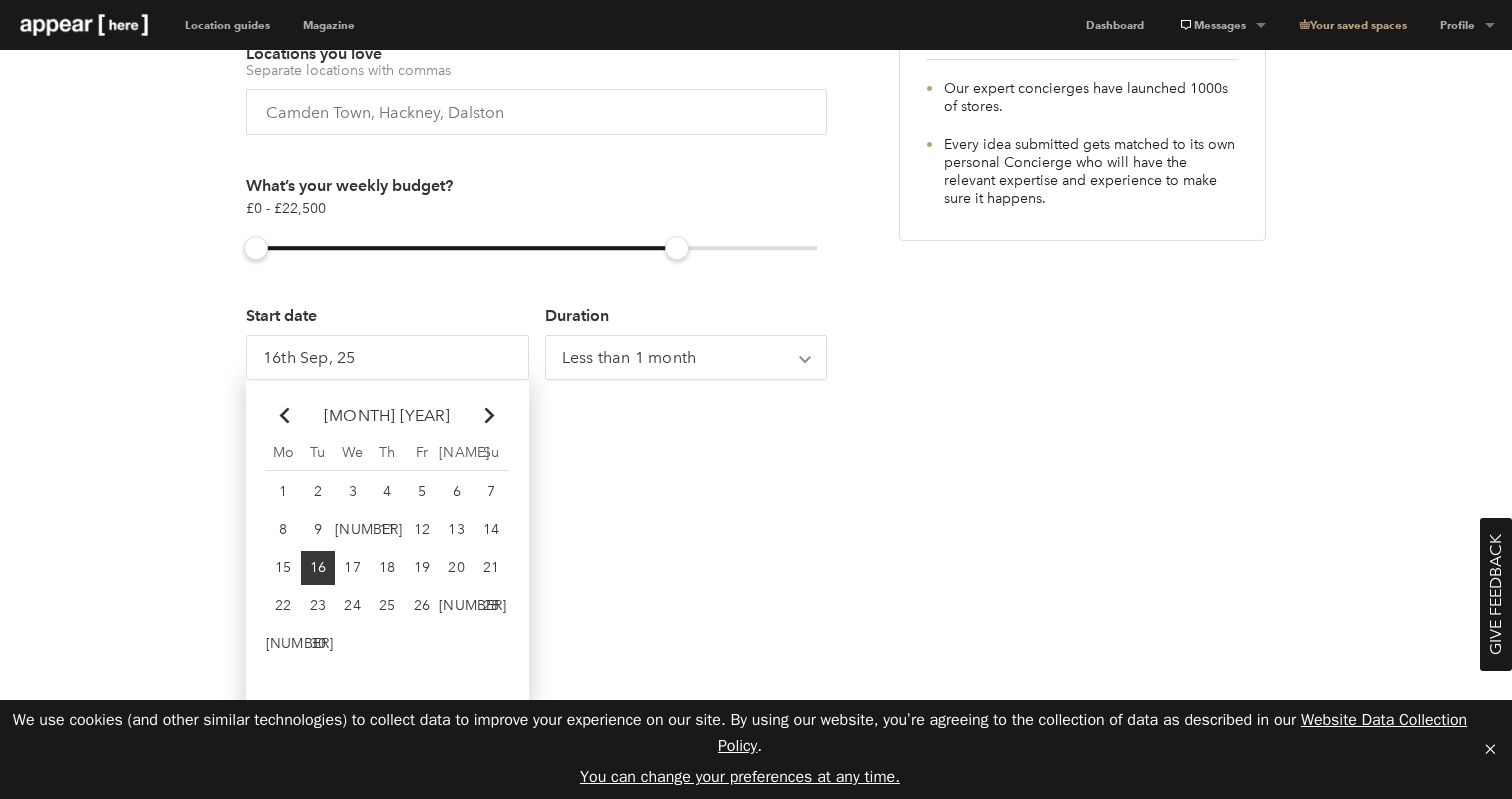 click on "17" at bounding box center [283, 491] 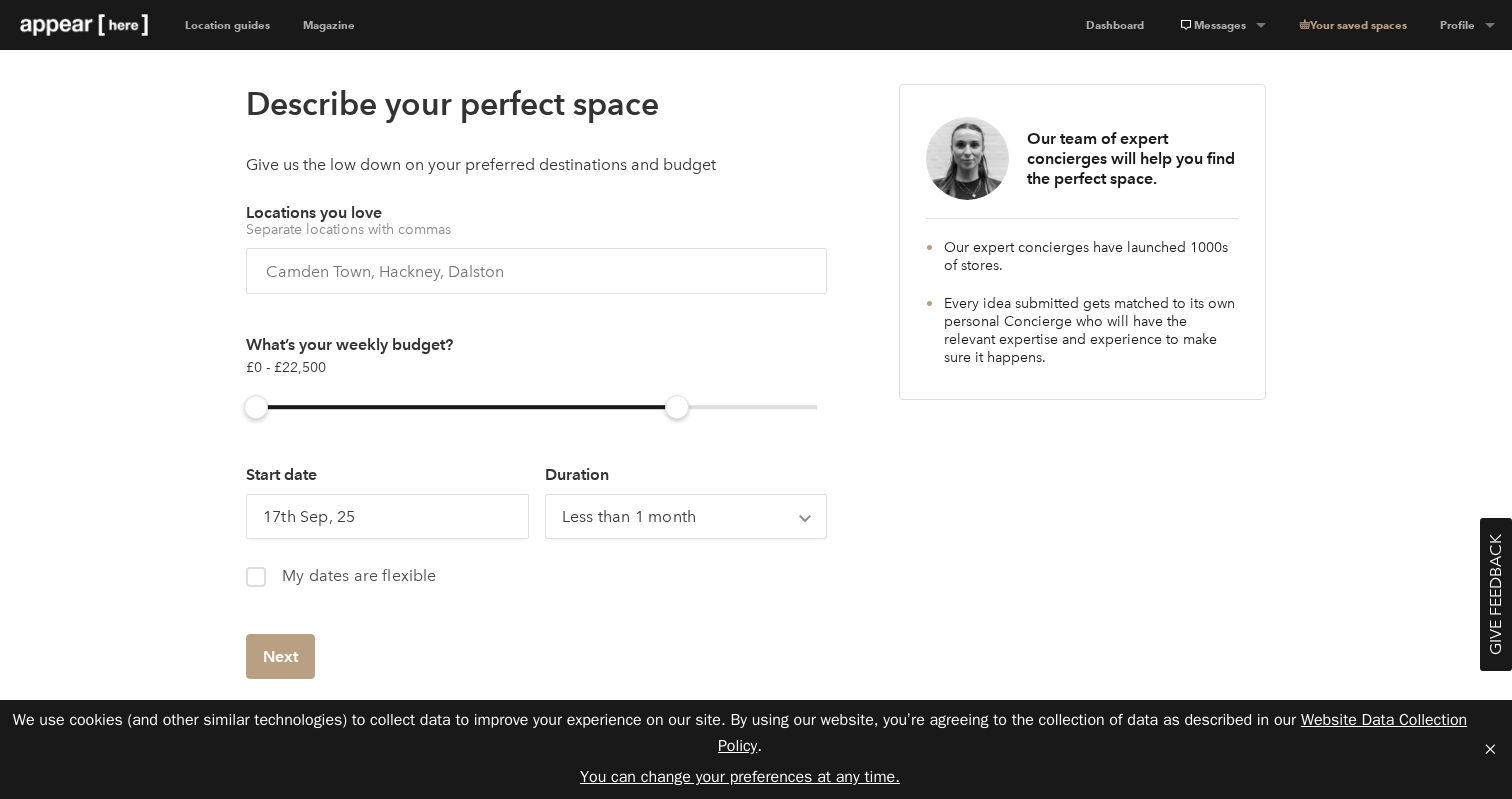 scroll, scrollTop: 91, scrollLeft: 0, axis: vertical 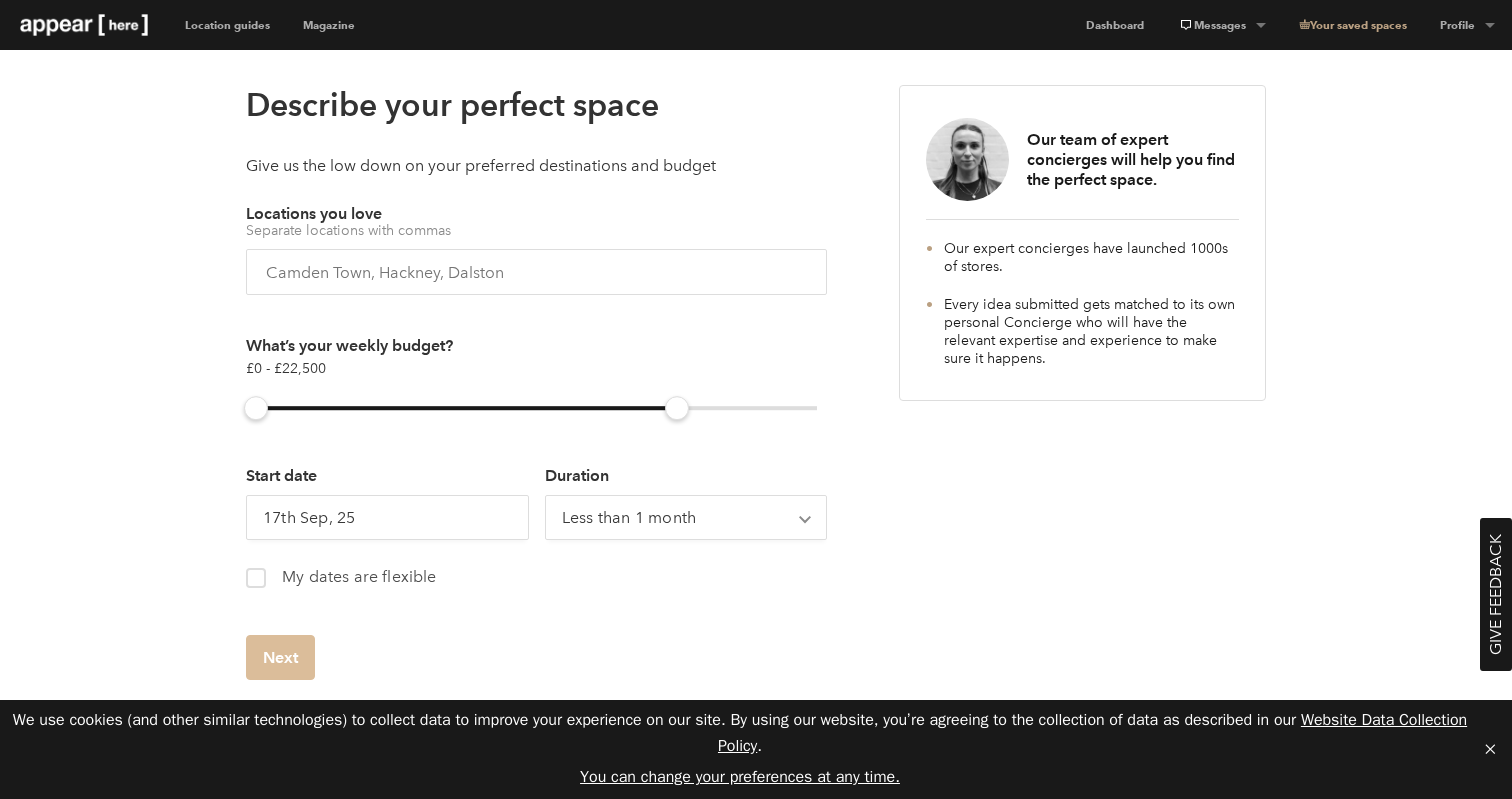 click on "Next" at bounding box center [280, 657] 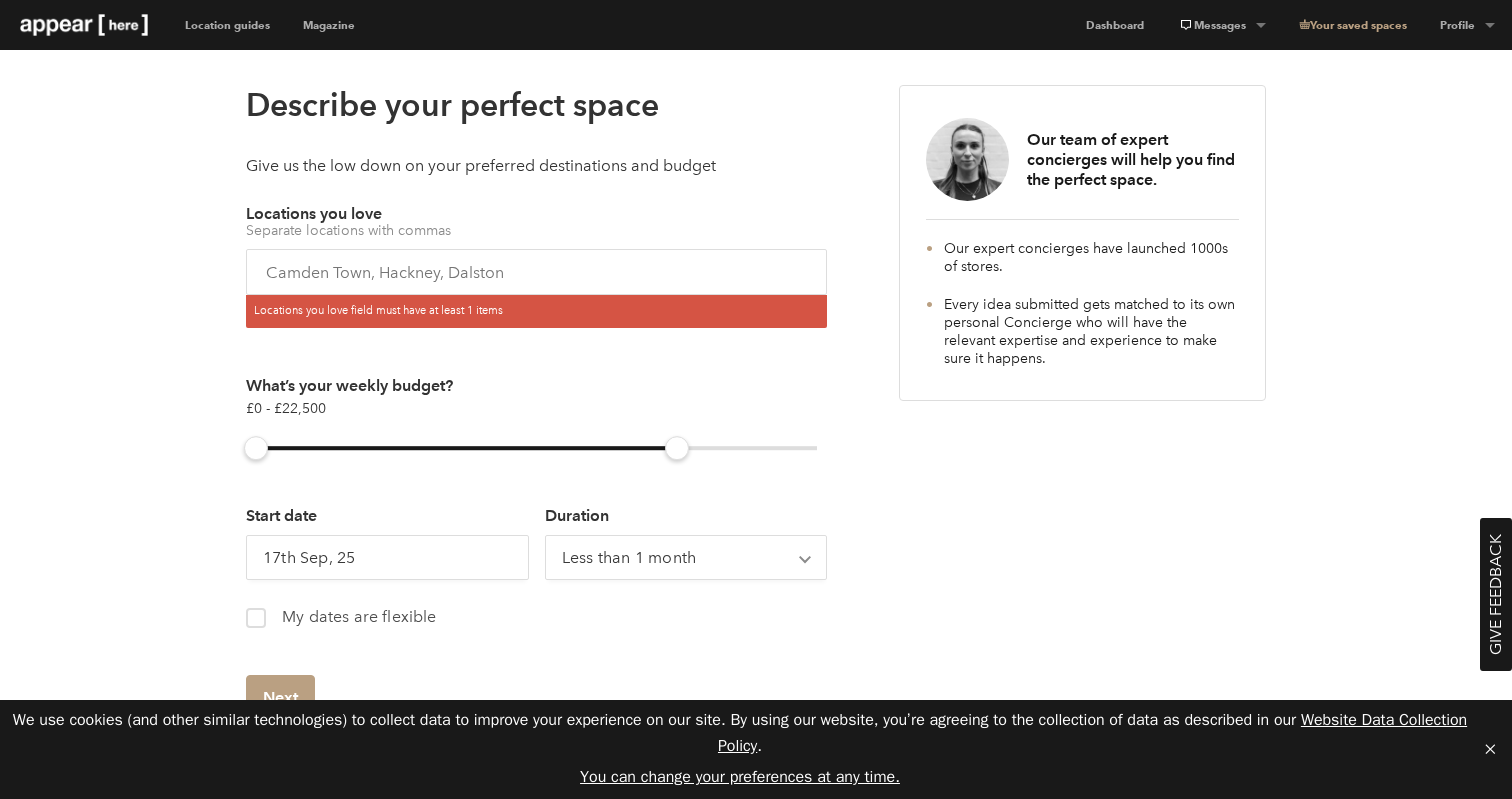 click at bounding box center [536, 272] 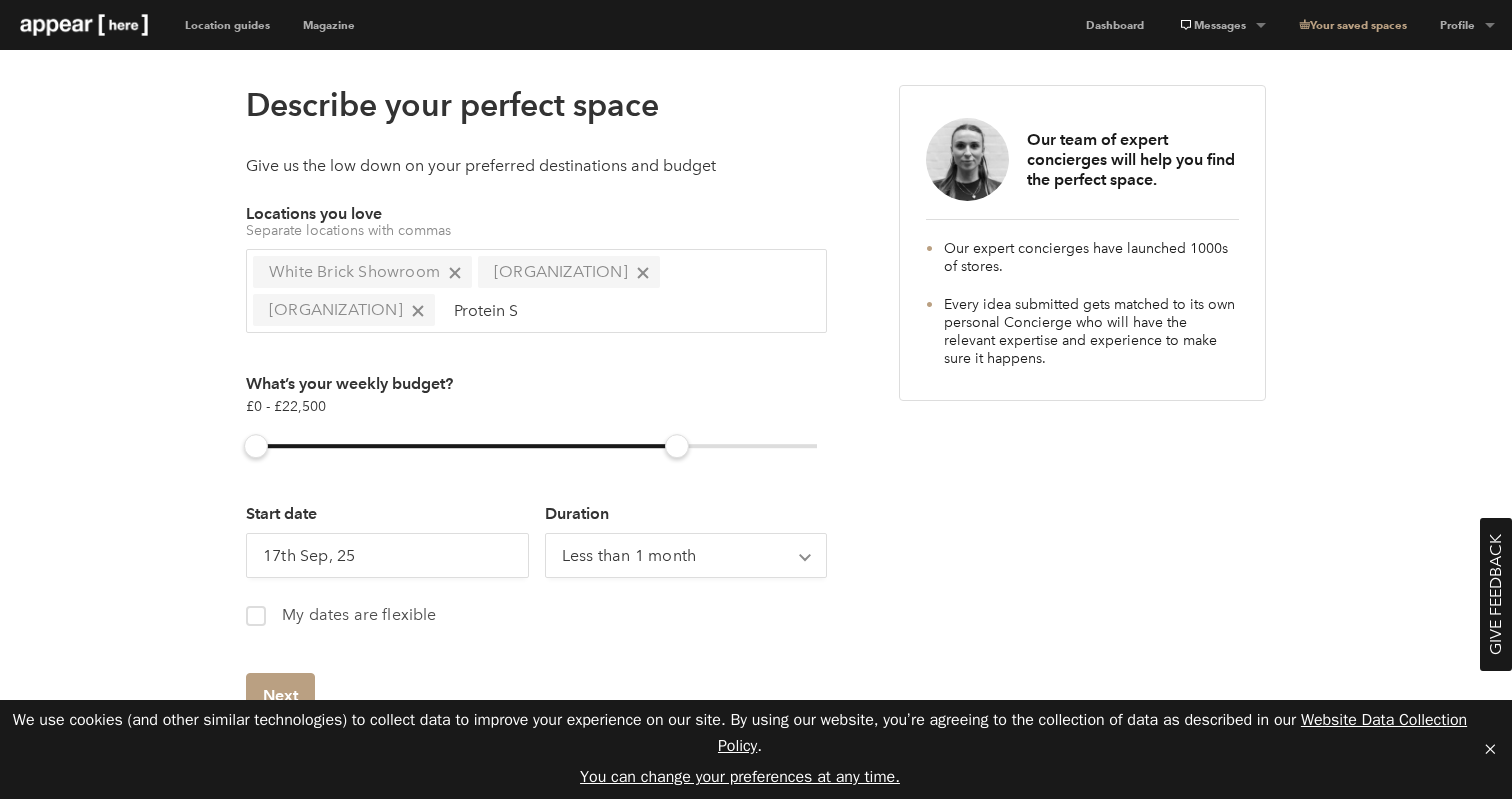 type on "Protein St" 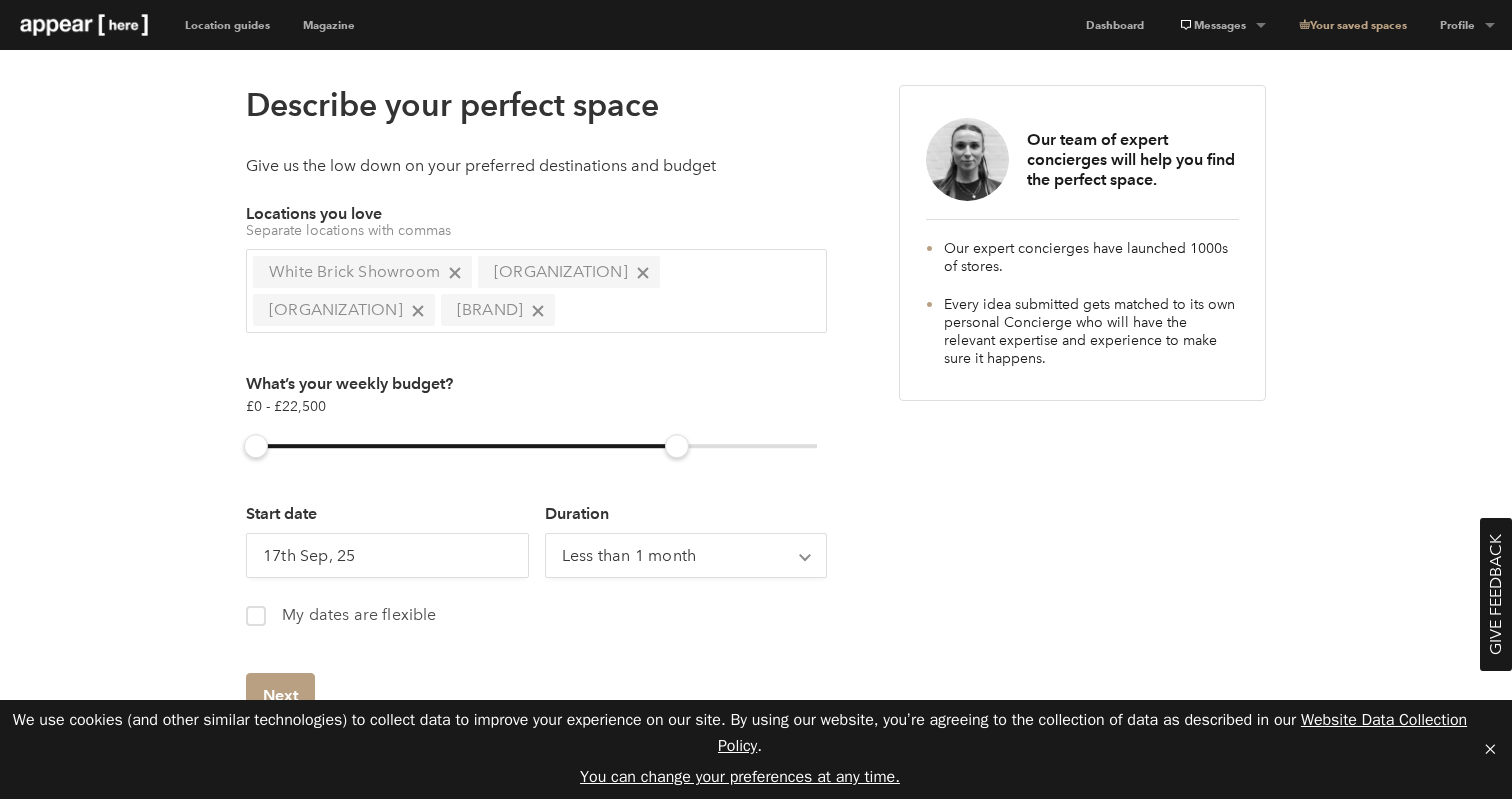 scroll, scrollTop: 0, scrollLeft: 0, axis: both 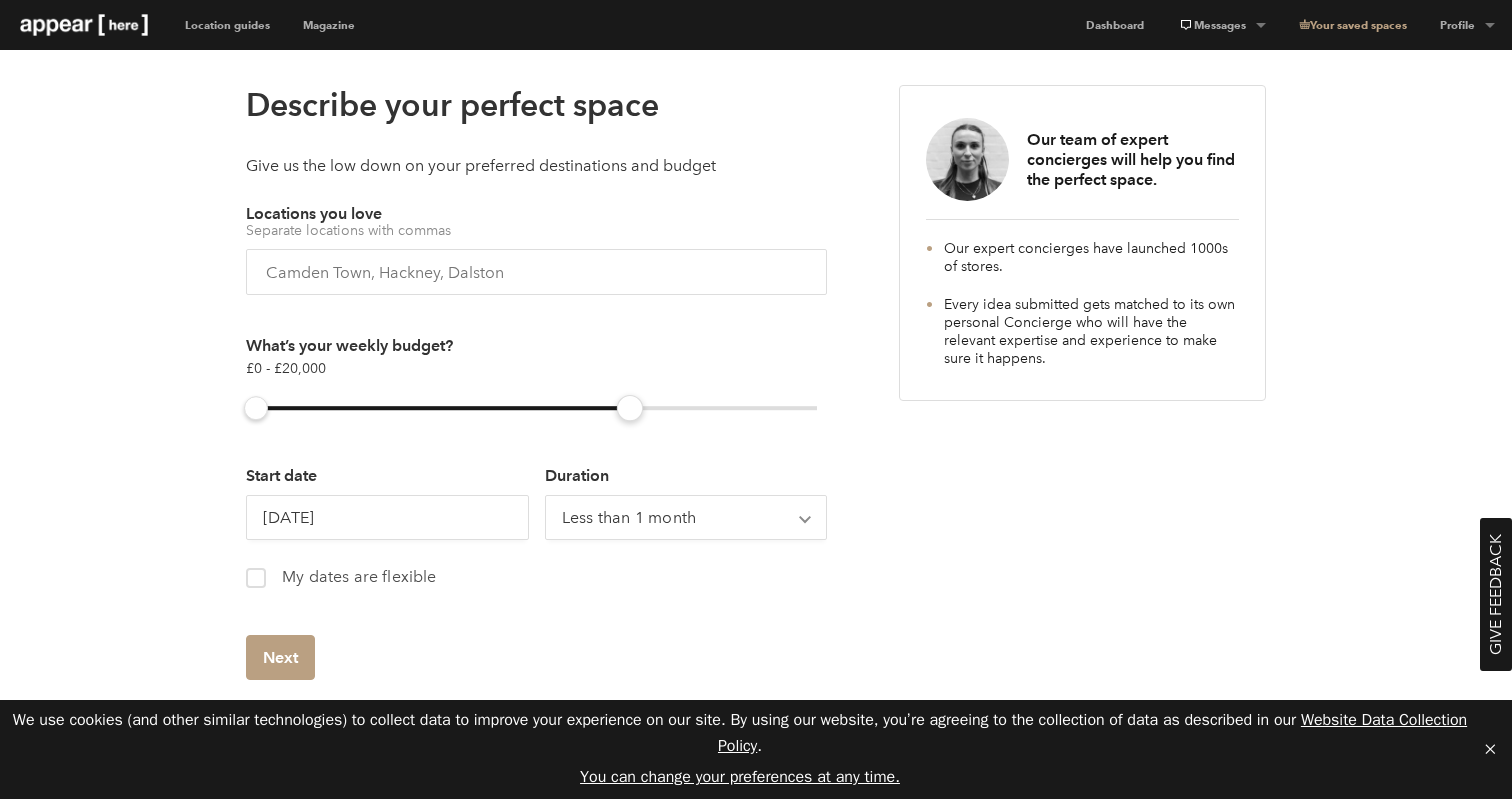 drag, startPoint x: 291, startPoint y: 407, endPoint x: 629, endPoint y: 400, distance: 338.07248 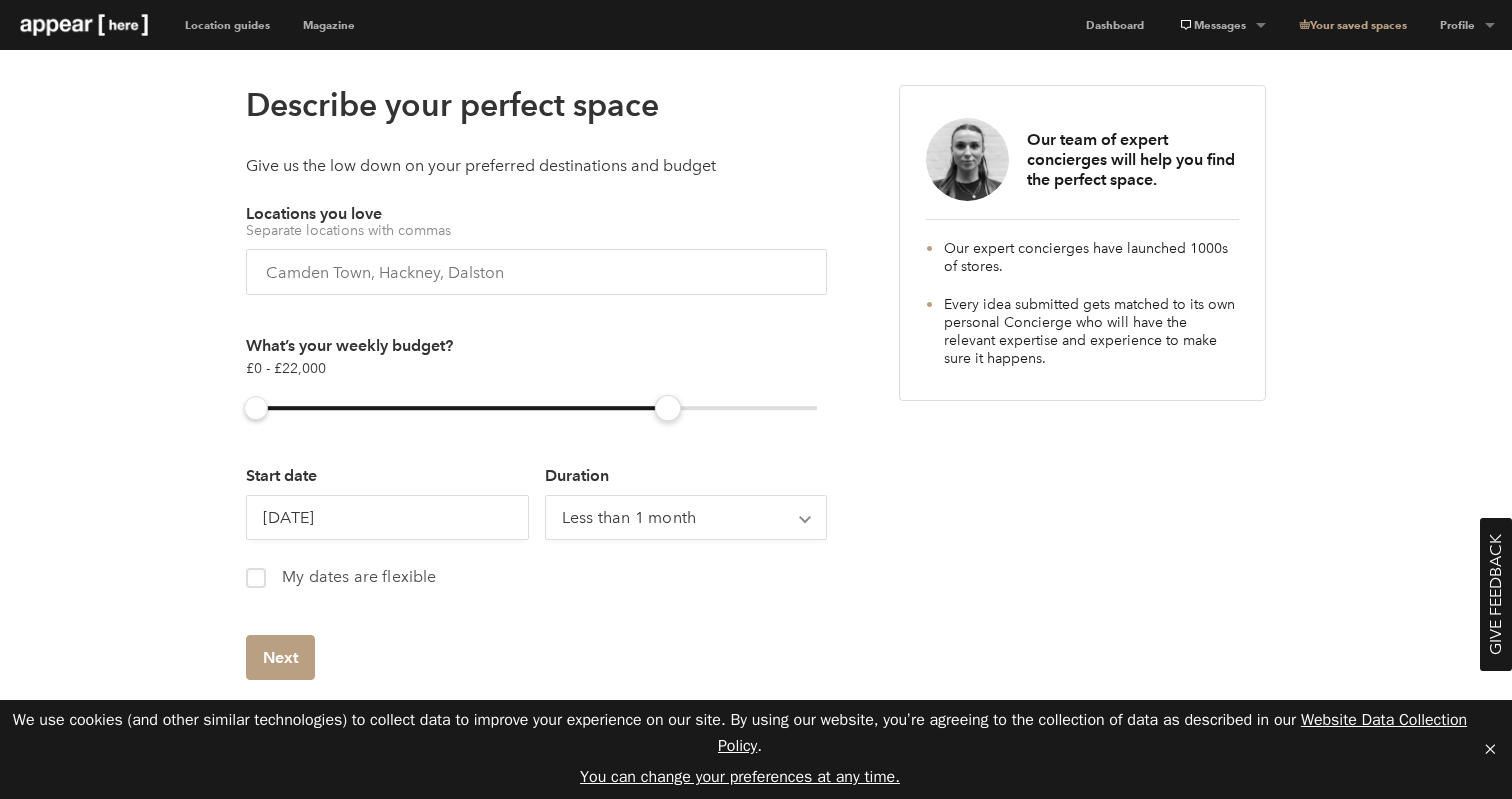 drag, startPoint x: 629, startPoint y: 400, endPoint x: 668, endPoint y: 407, distance: 39.623226 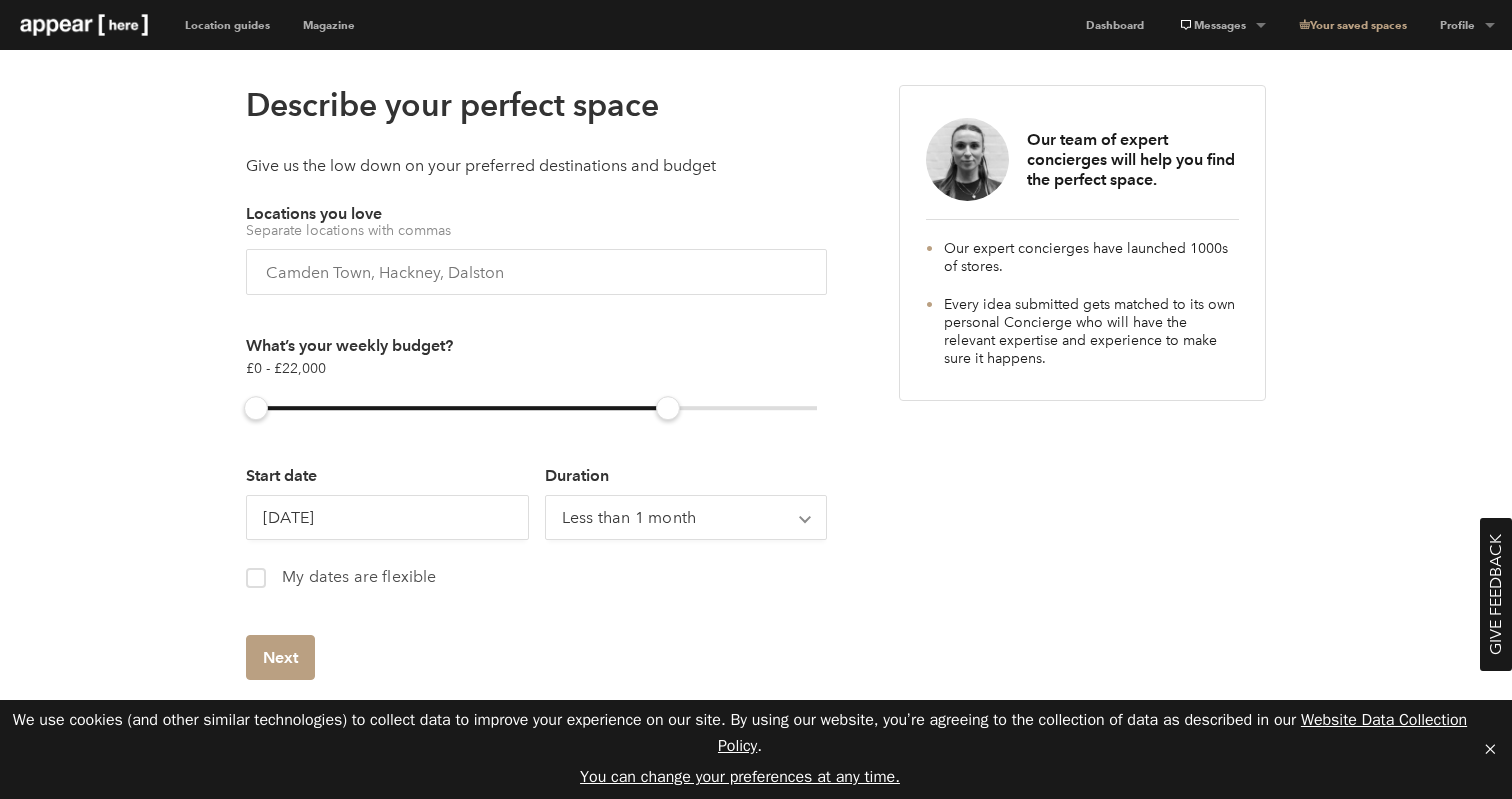 click at bounding box center [536, 272] 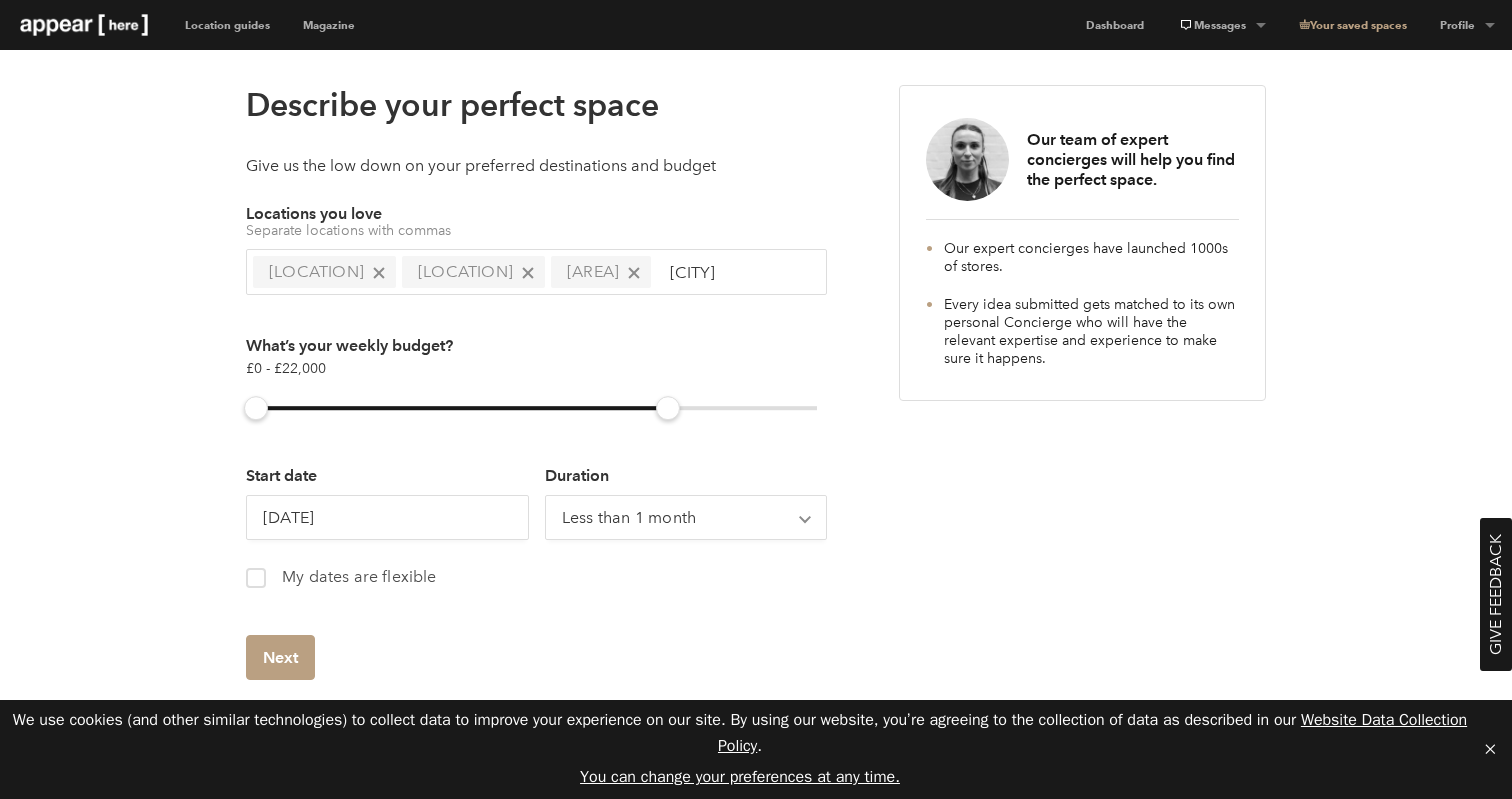 type on "[CITY]" 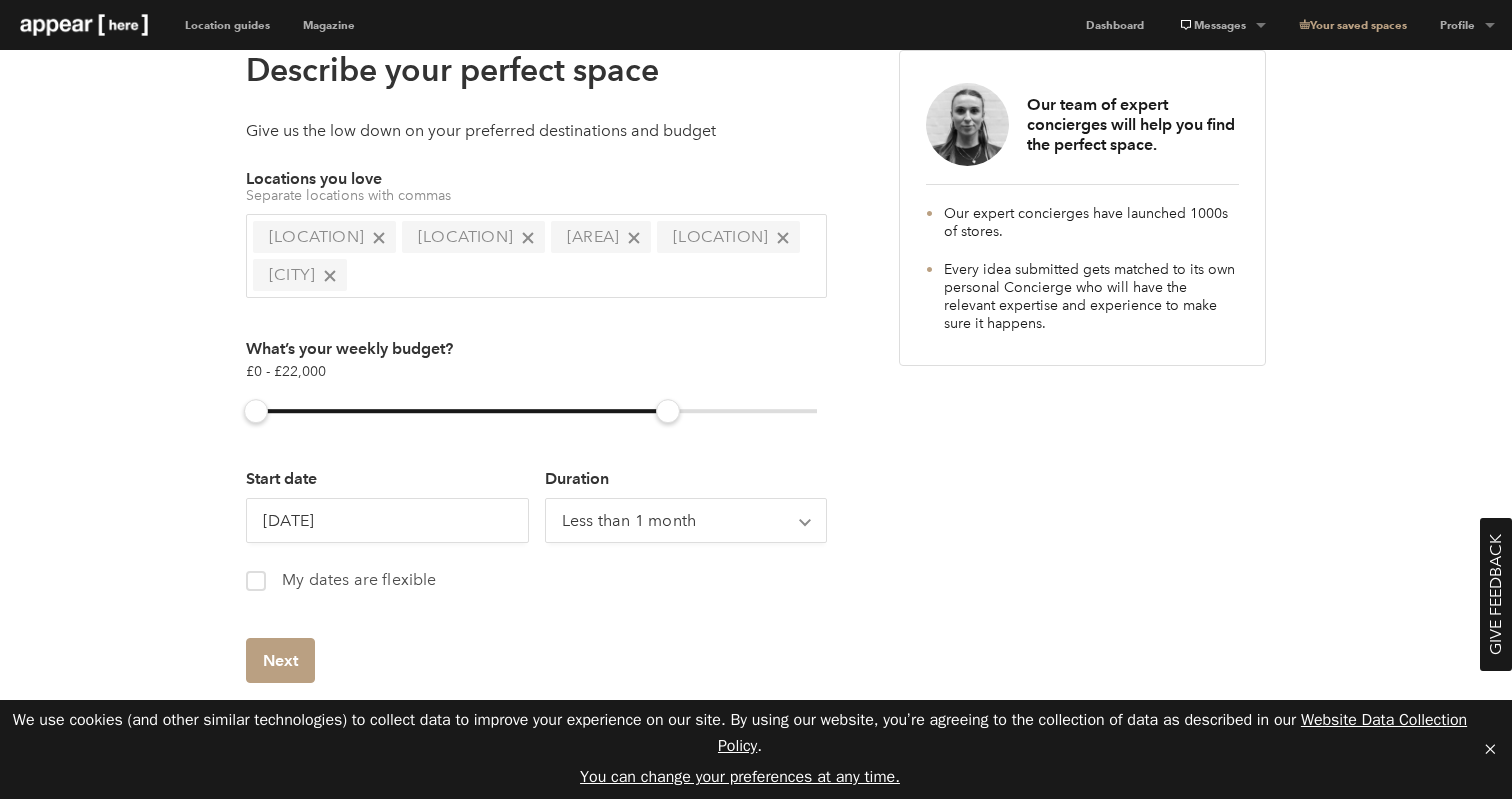 scroll, scrollTop: 129, scrollLeft: 0, axis: vertical 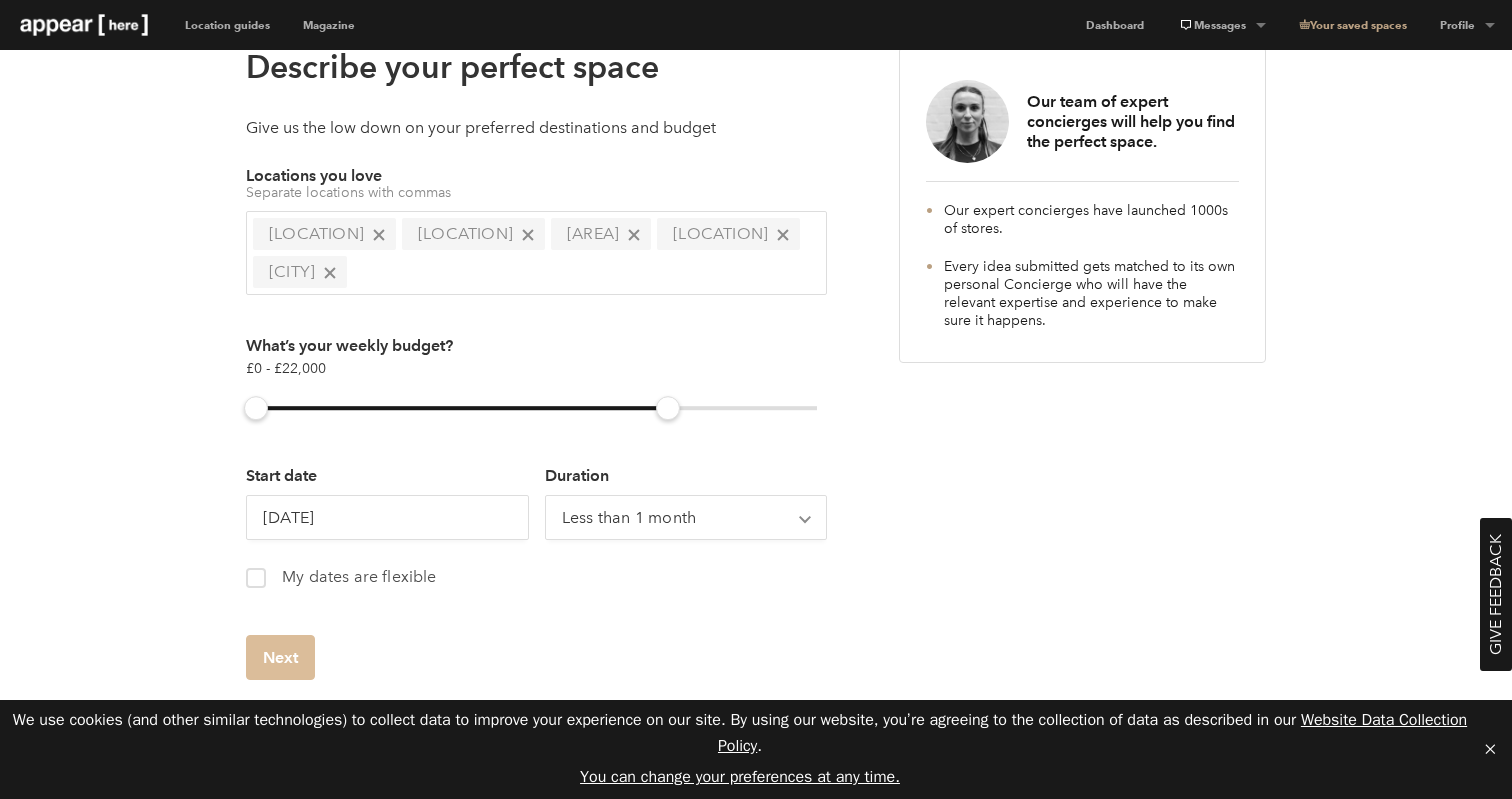 click on "Next" at bounding box center (280, 657) 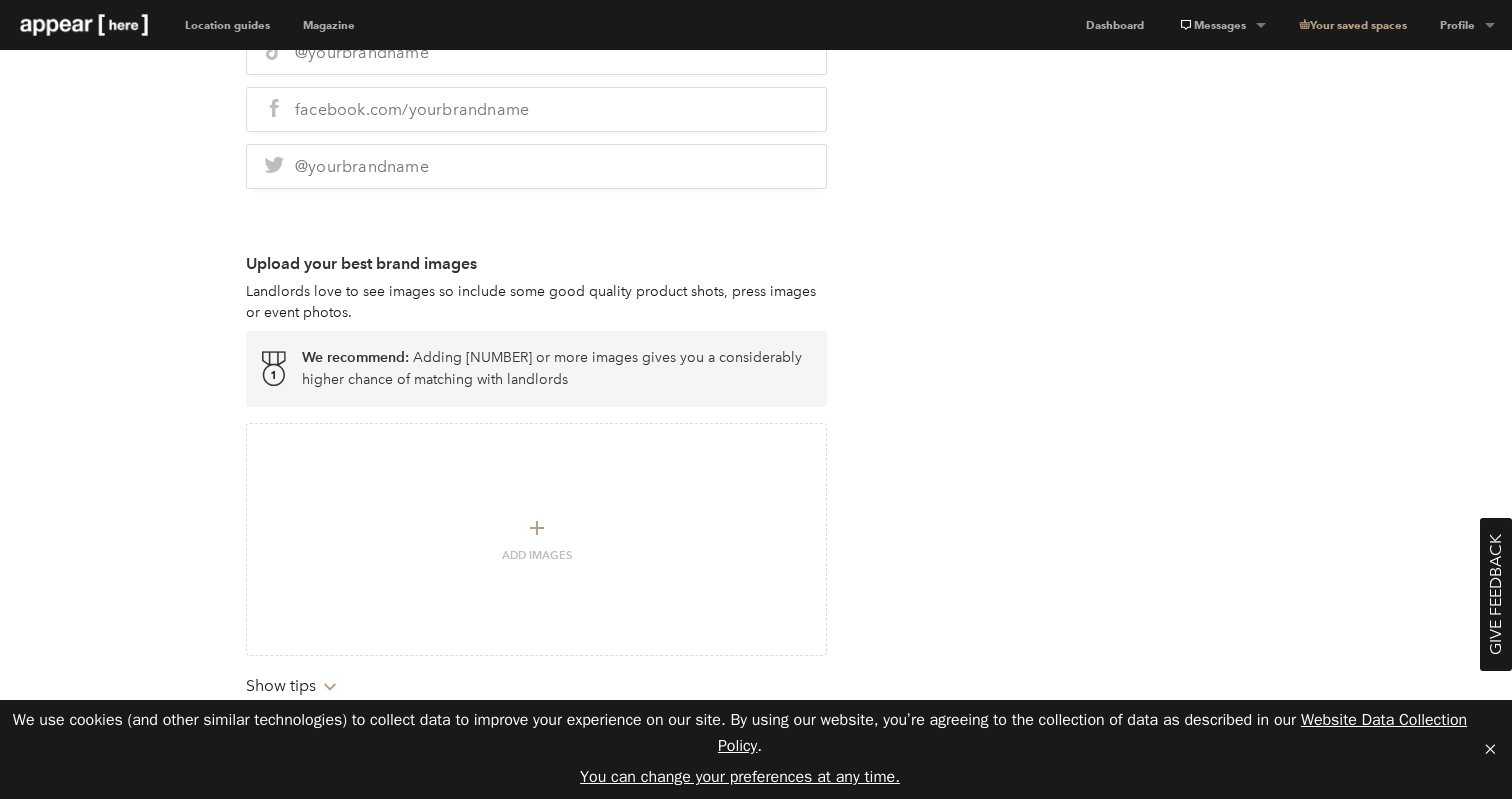 scroll, scrollTop: 62, scrollLeft: 0, axis: vertical 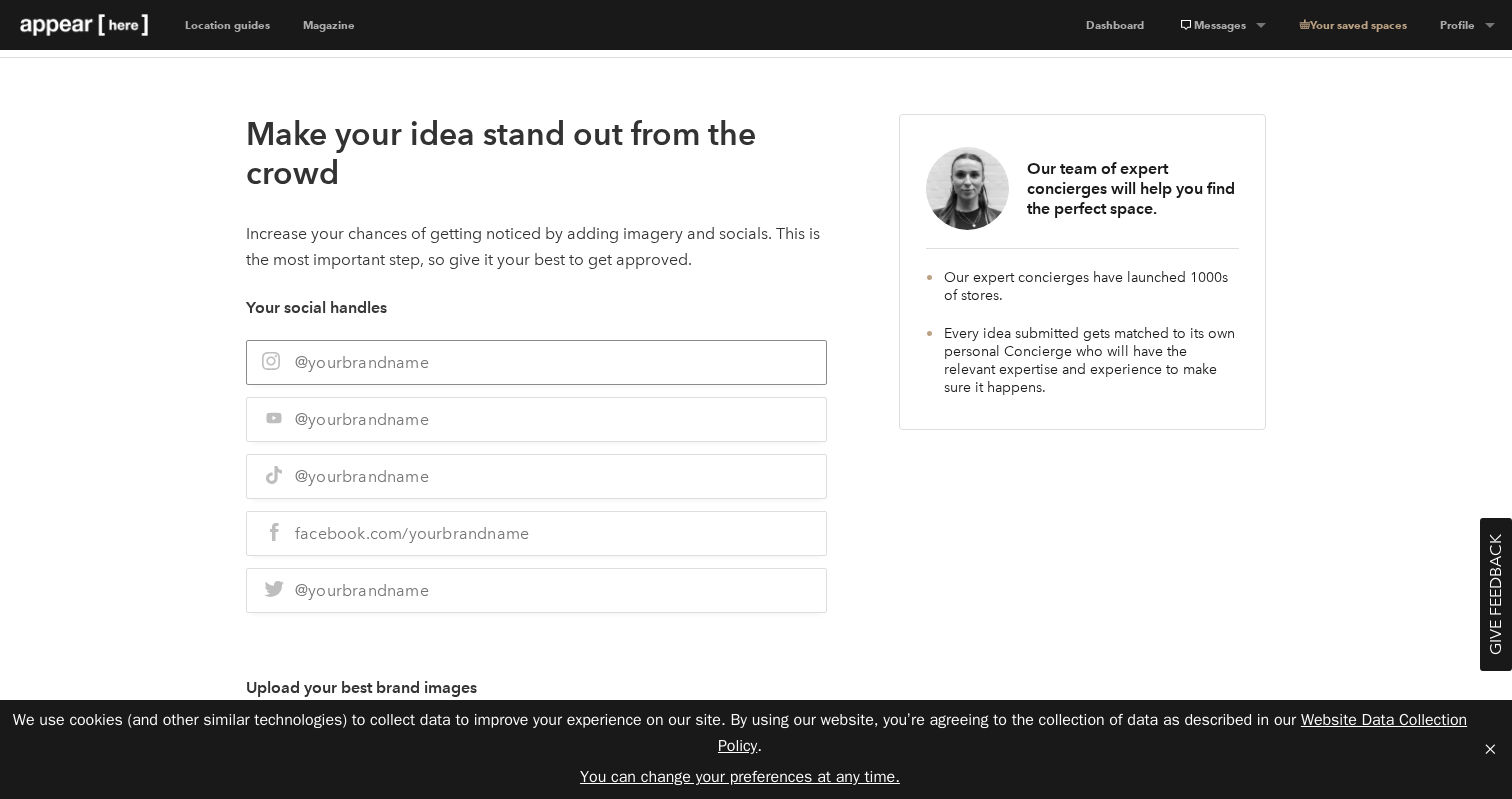 click at bounding box center [536, 362] 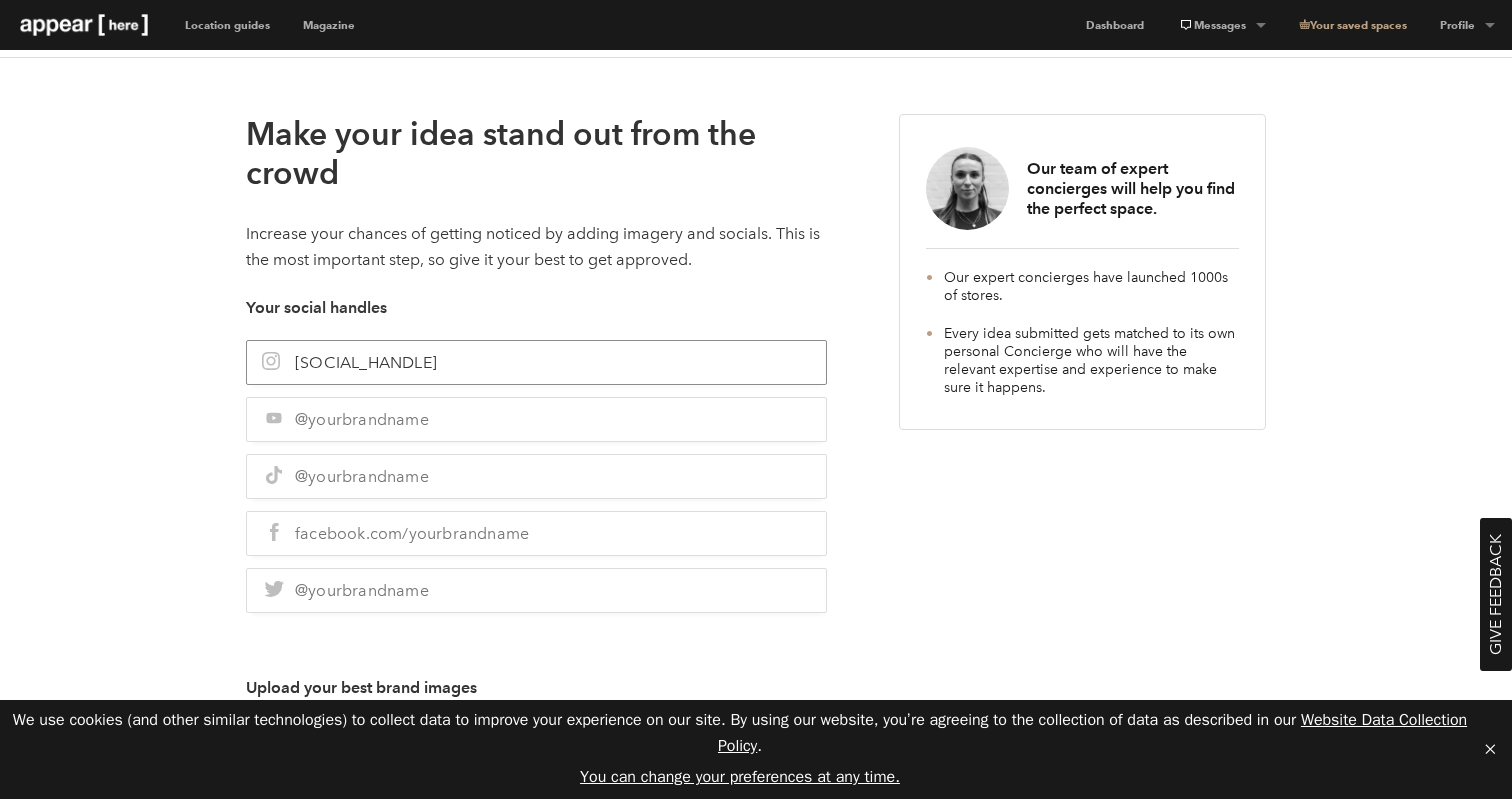 type on "[SOCIAL_HANDLE]" 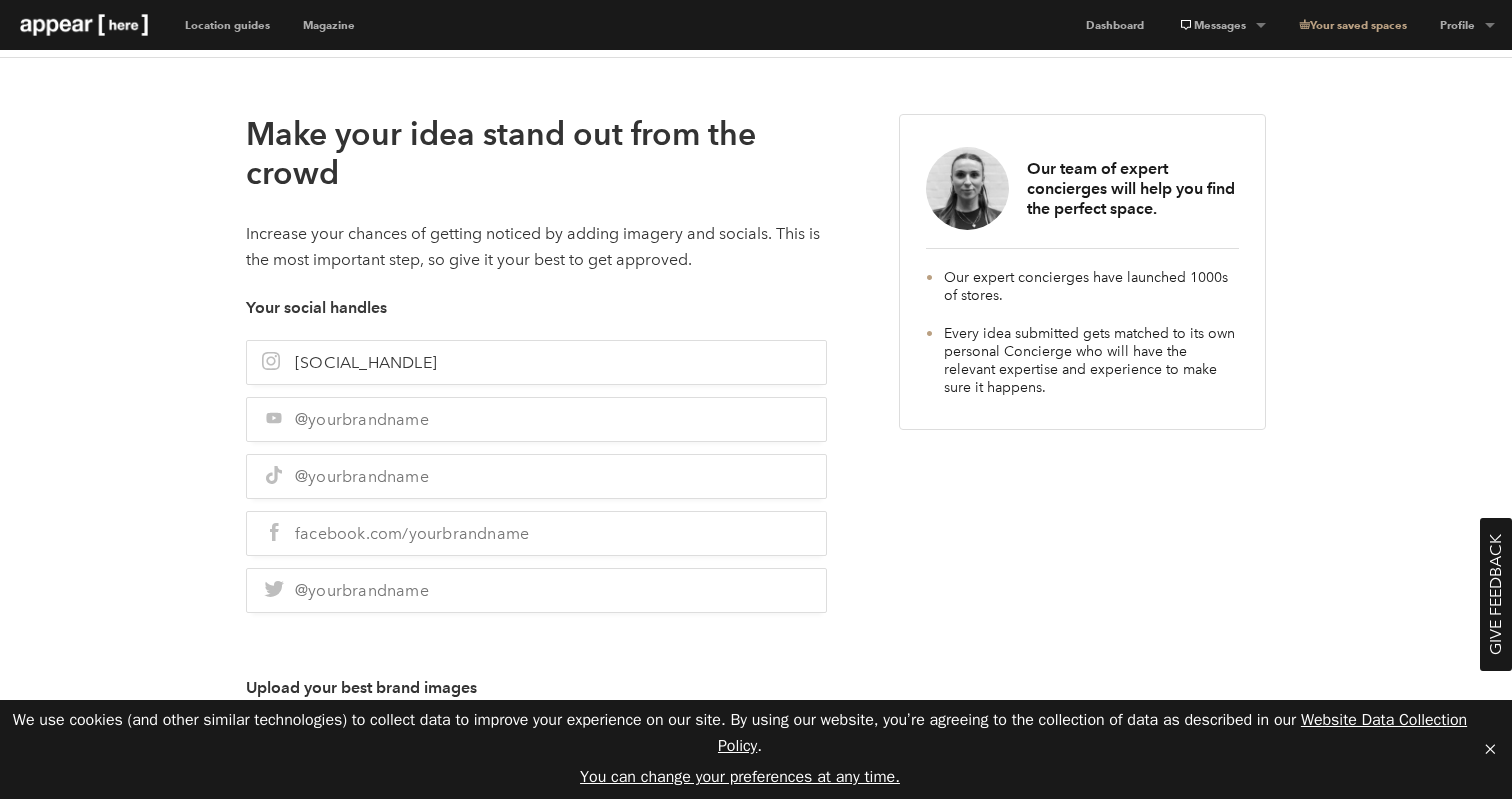 click on "[NUMBER] . Pitch your idea > 2. Your ideal space > 3. Add extra information Make your idea stand out from the crowd Increase your chances of getting noticed by adding imagery and socials. This is the most important step, so give it your best to get approved. Your social handles
[SOCIAL_HANDLE]
Upload your best brand images Landlords love to see images so include some good quality product shots, press images or event photos. We recommend:   Adding [NUMBER] or more images gives you a considerably higher chance of matching with landlords Artboard Add Images Show tips Chevron-up Add images of what your space will look like Think of this as a moodboard, inspire the landlord with your vision. Add images of your previous spaces or a selection of your interior shots from your beloved Pinterest board. Artboard Add Images Show tips Chevron-up Submit idea Our team of expert concierges will help you find the perfect space. Our expert concierges have launched [NUMBER]s of stores." at bounding box center (756, 877) 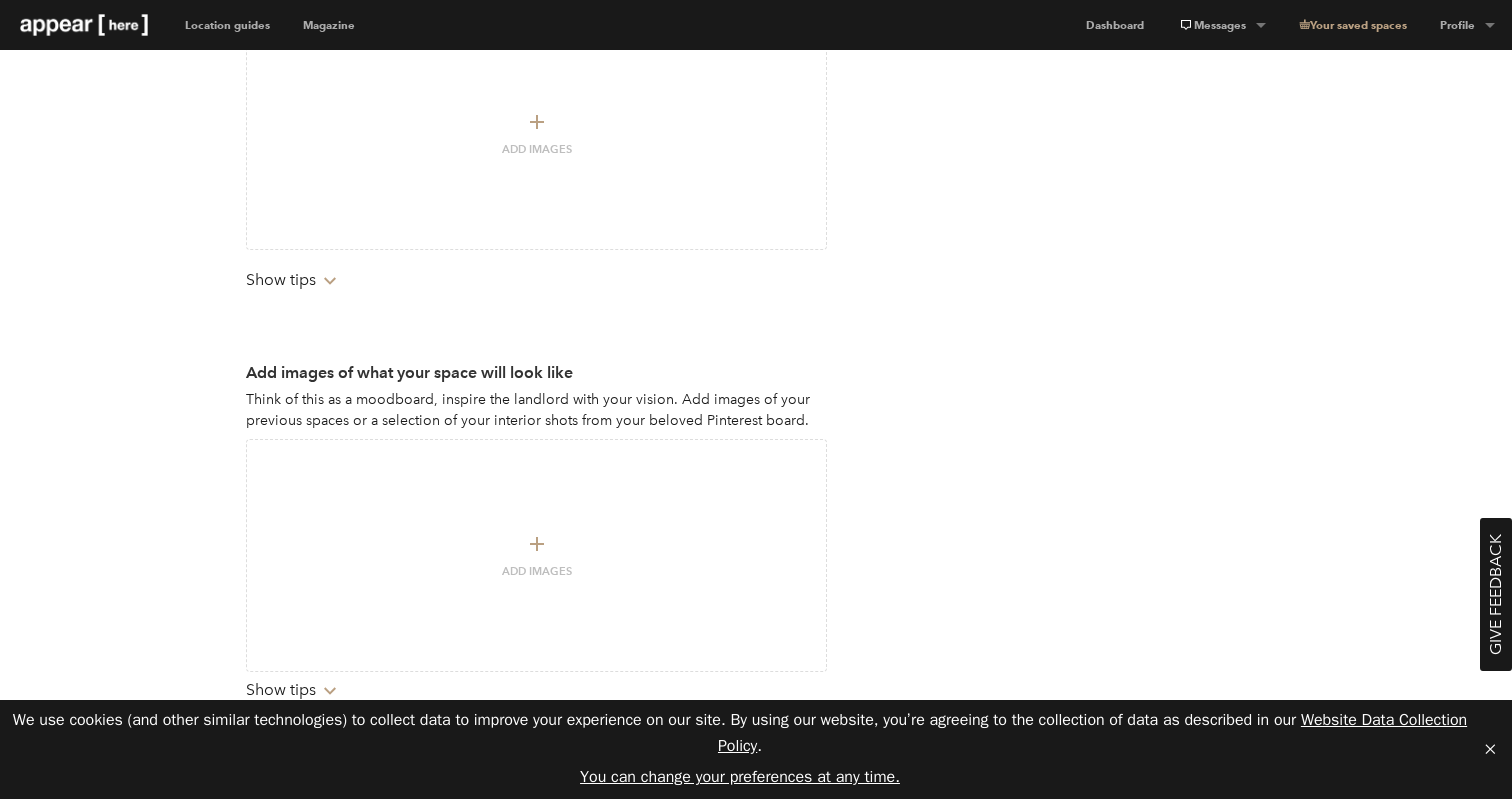 scroll, scrollTop: 1029, scrollLeft: 0, axis: vertical 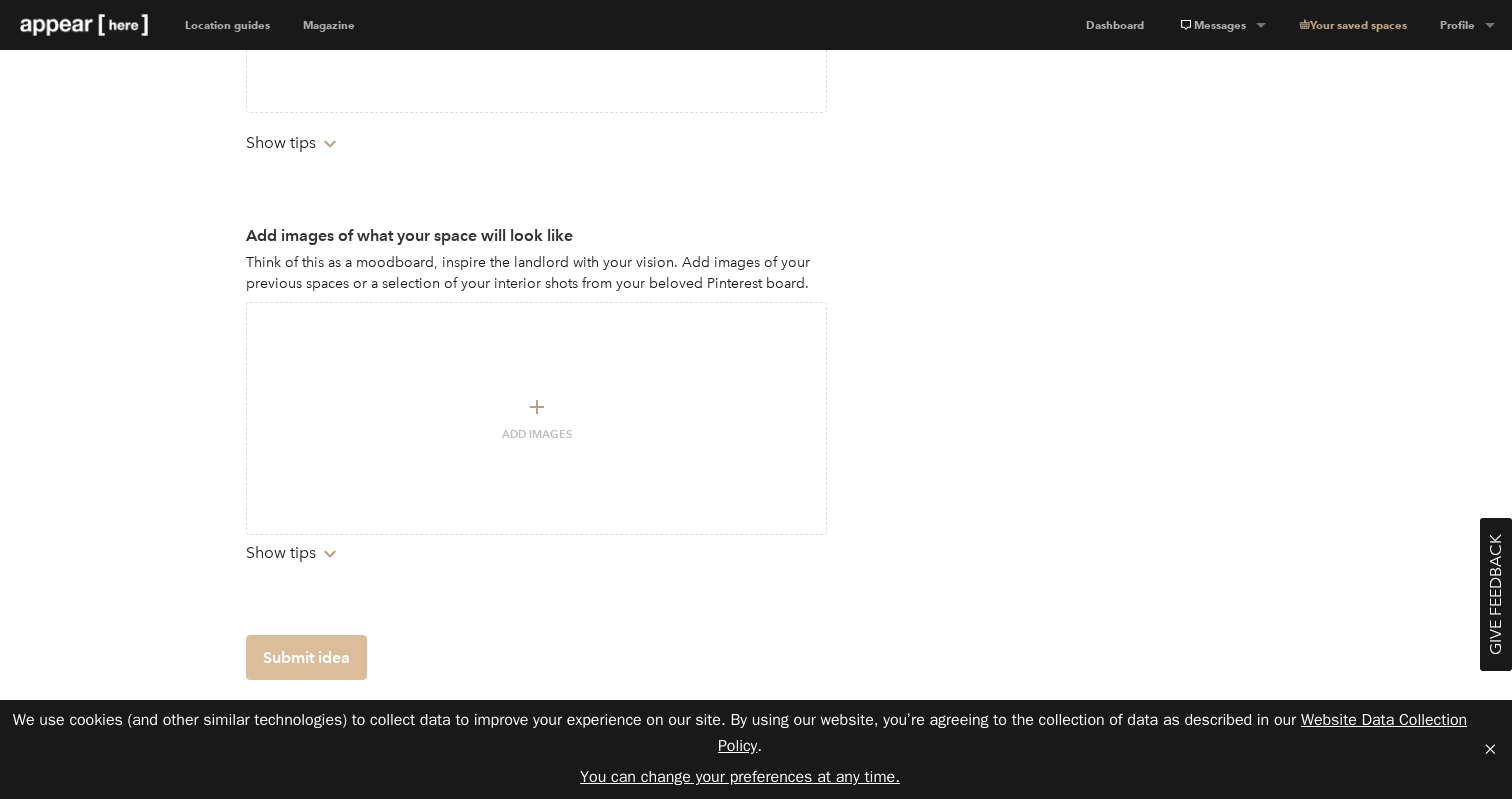 click on "Submit idea" at bounding box center [306, 657] 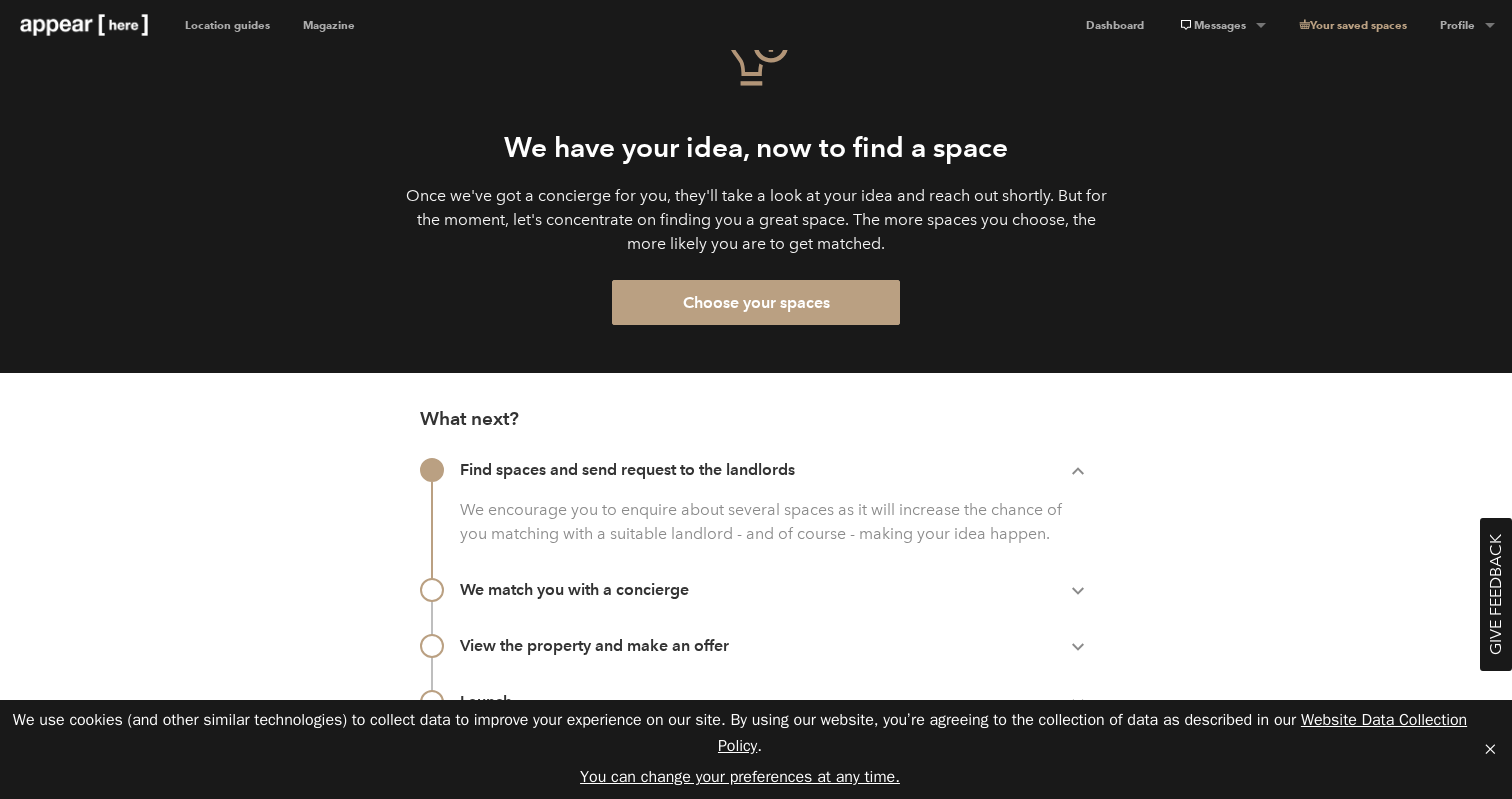 scroll, scrollTop: 72, scrollLeft: 0, axis: vertical 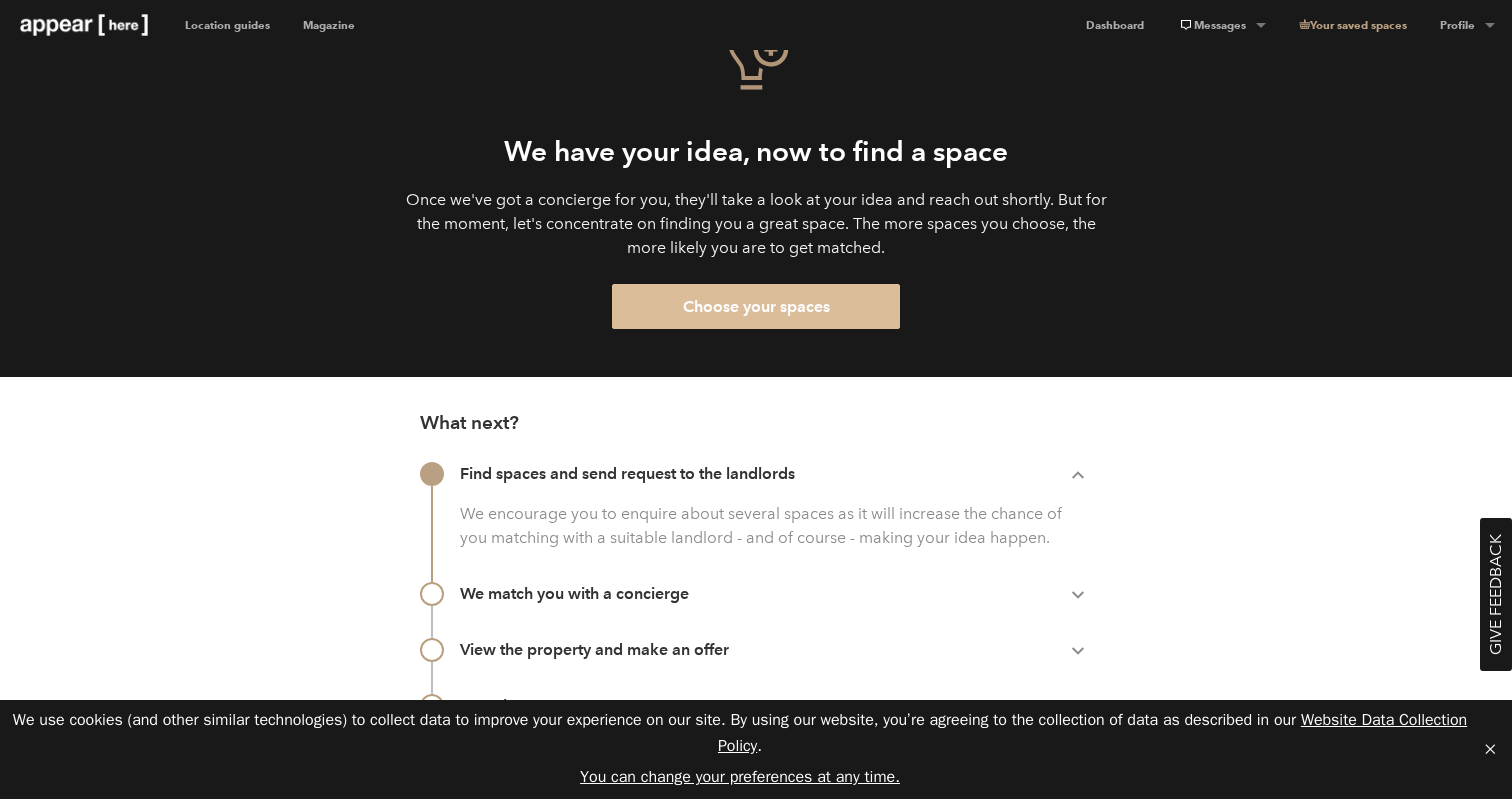 click on "Choose your spaces" at bounding box center [756, 306] 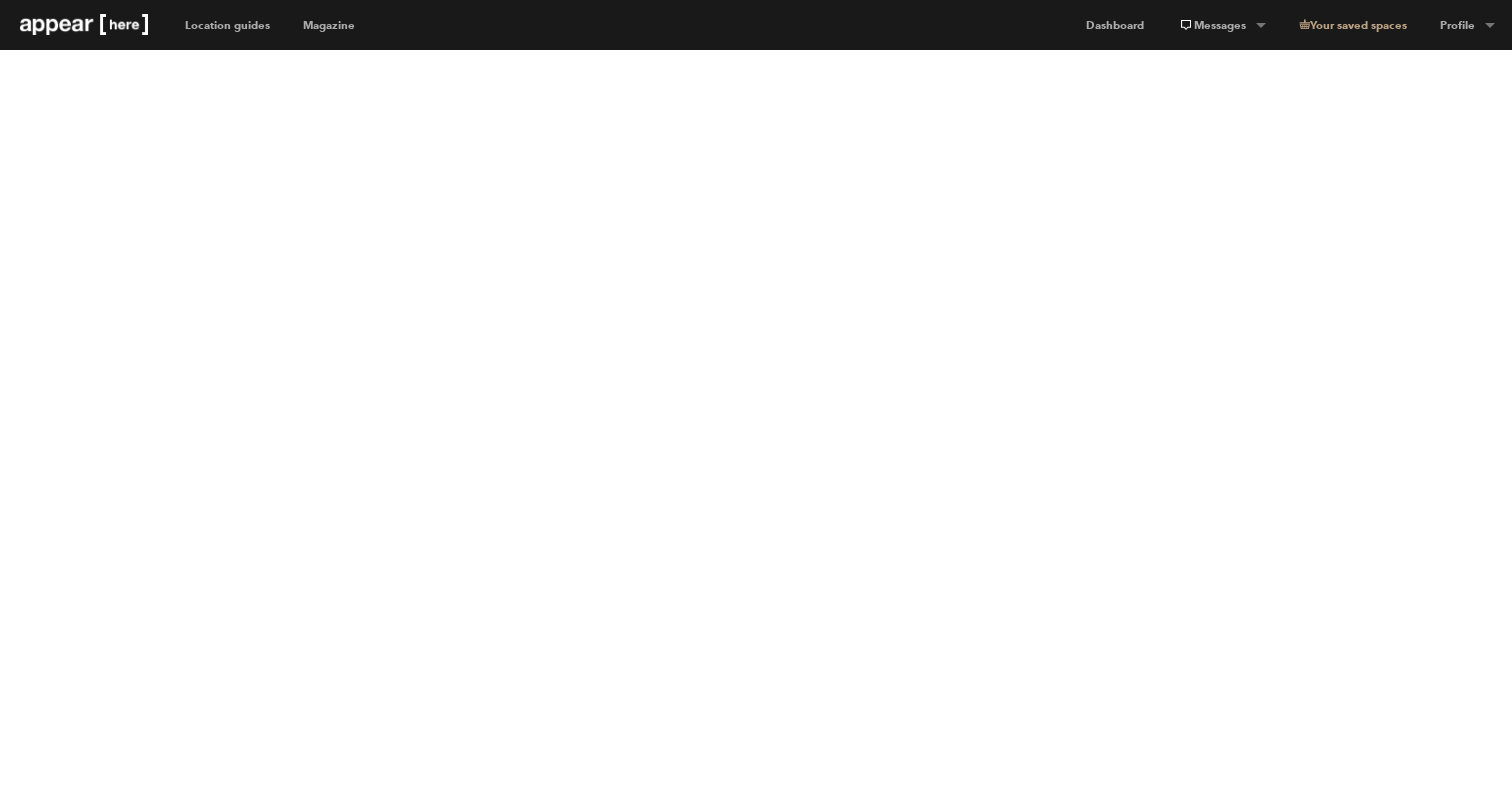 scroll, scrollTop: 0, scrollLeft: 0, axis: both 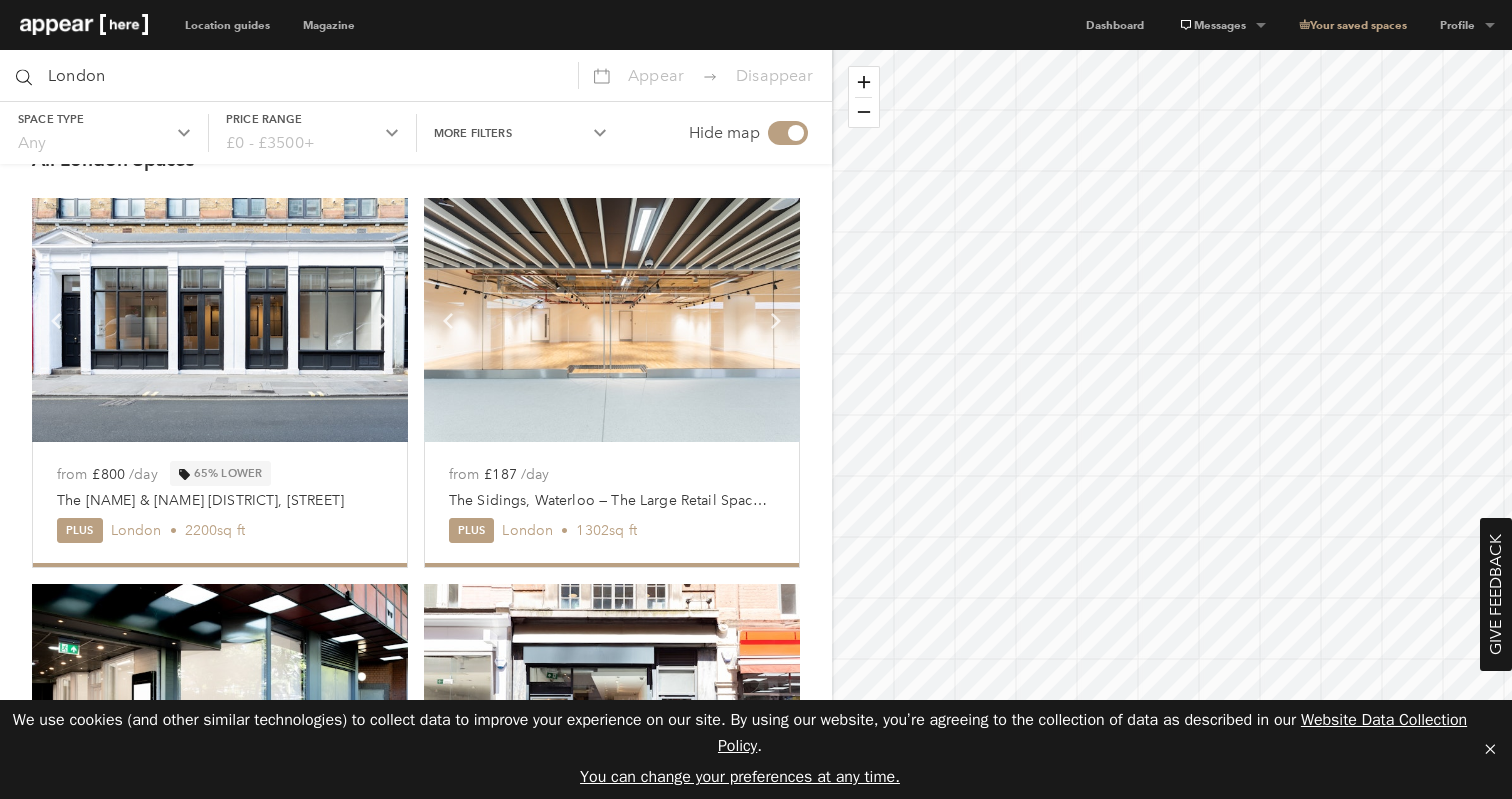 click at bounding box center (220, 320) 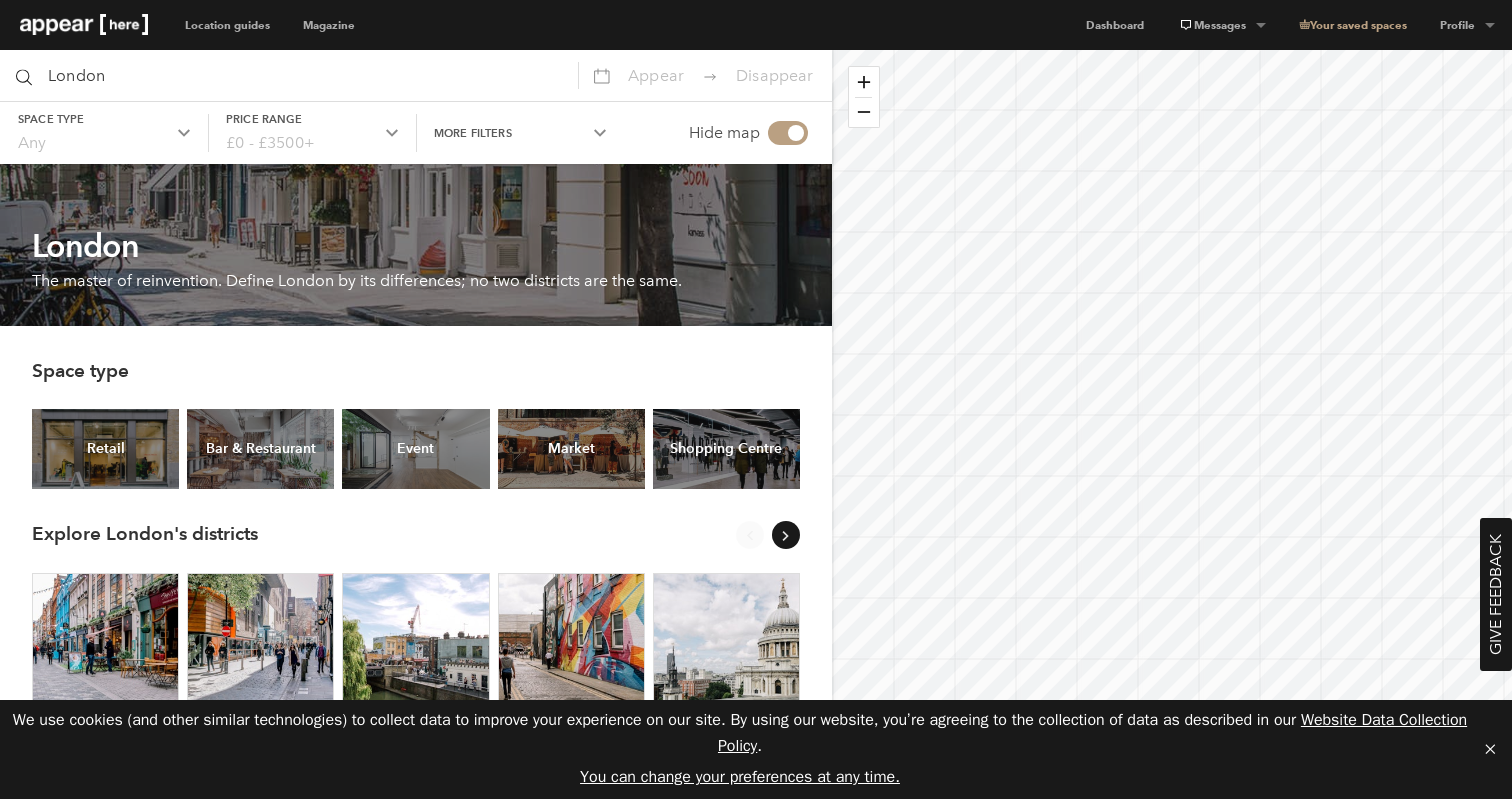 scroll, scrollTop: 74, scrollLeft: 0, axis: vertical 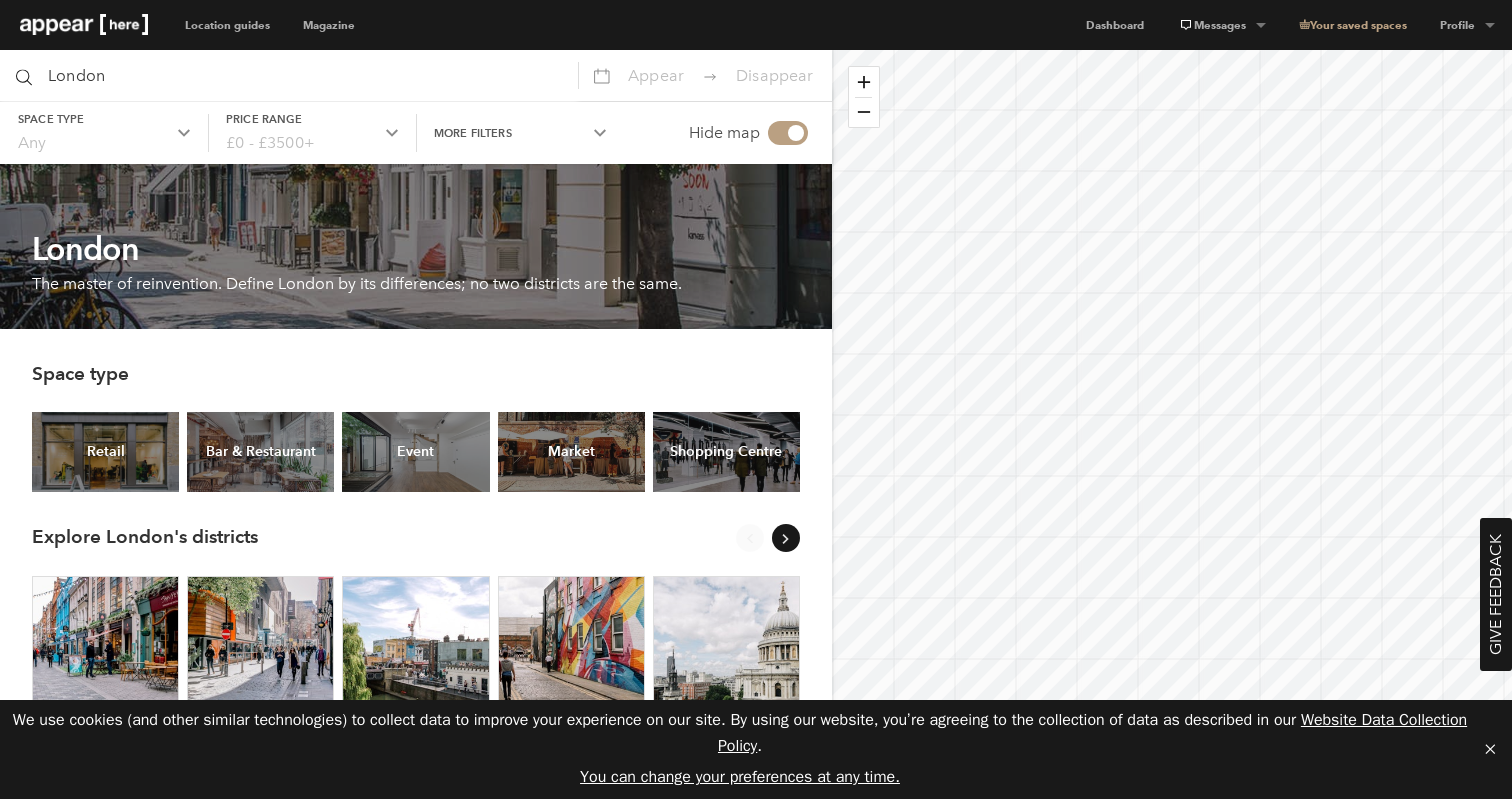 click on "[CITY]" at bounding box center [289, 75] 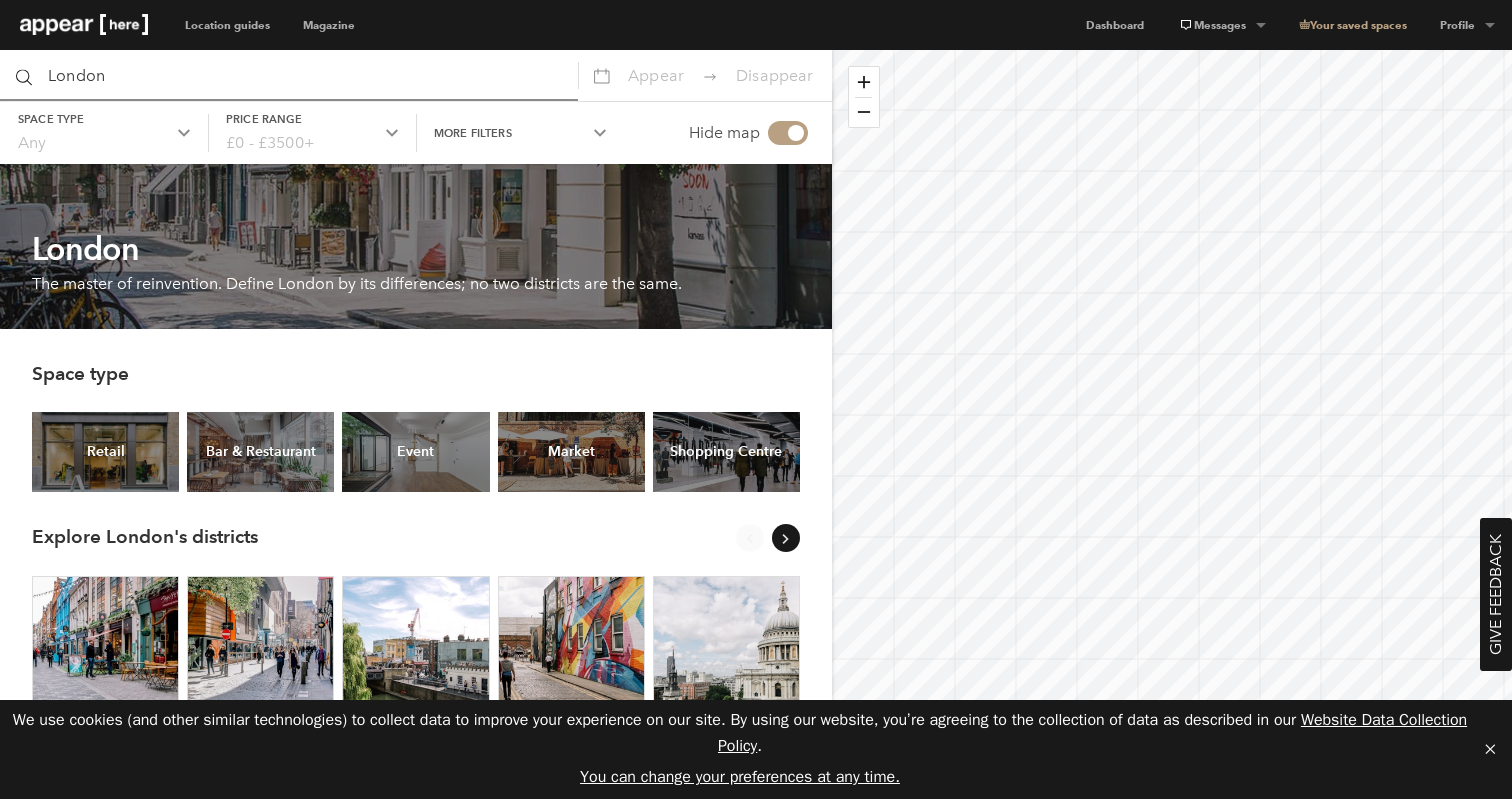 click on "[CITY]" at bounding box center (289, 75) 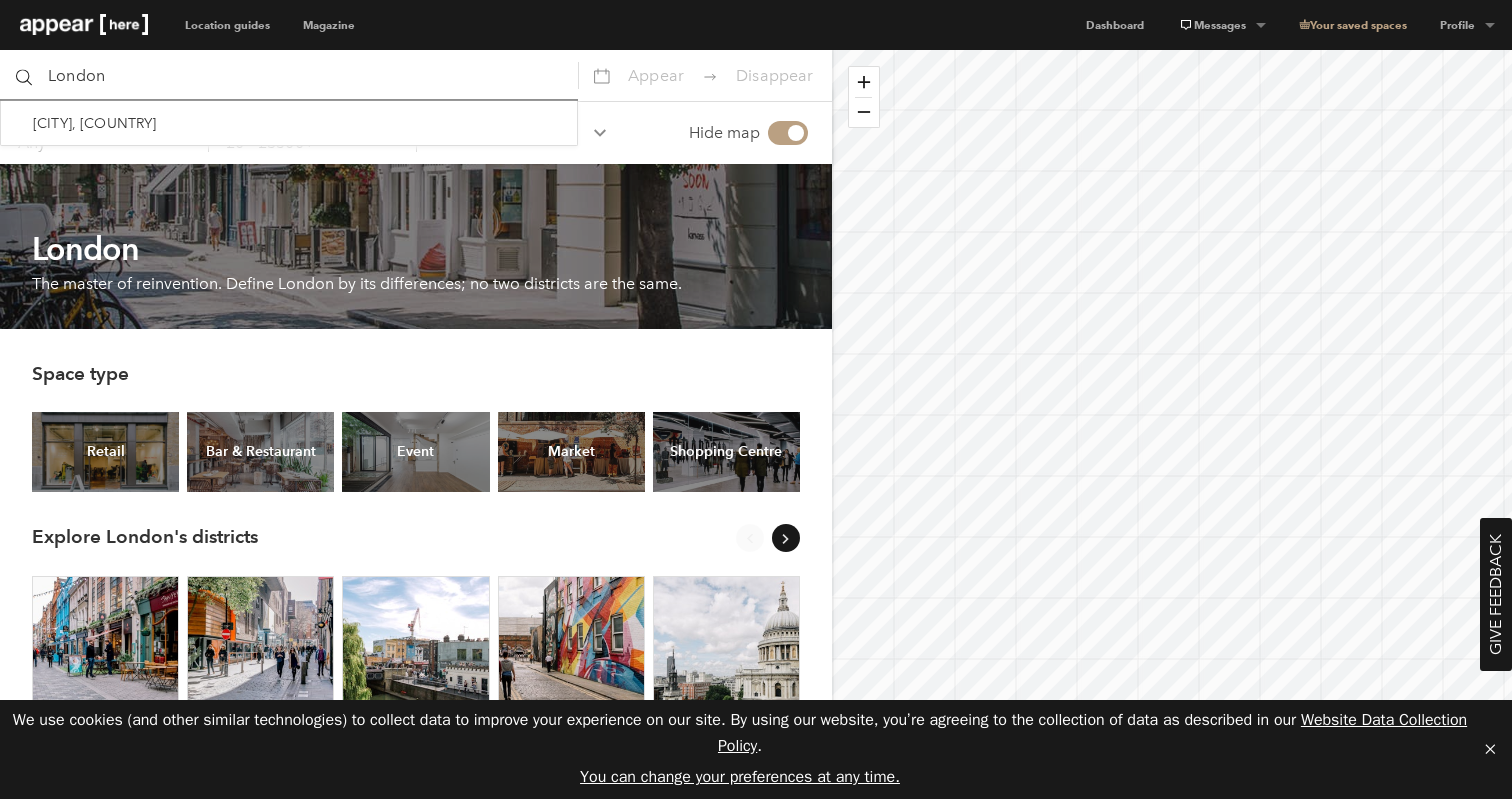click on "[CITY]" at bounding box center (289, 75) 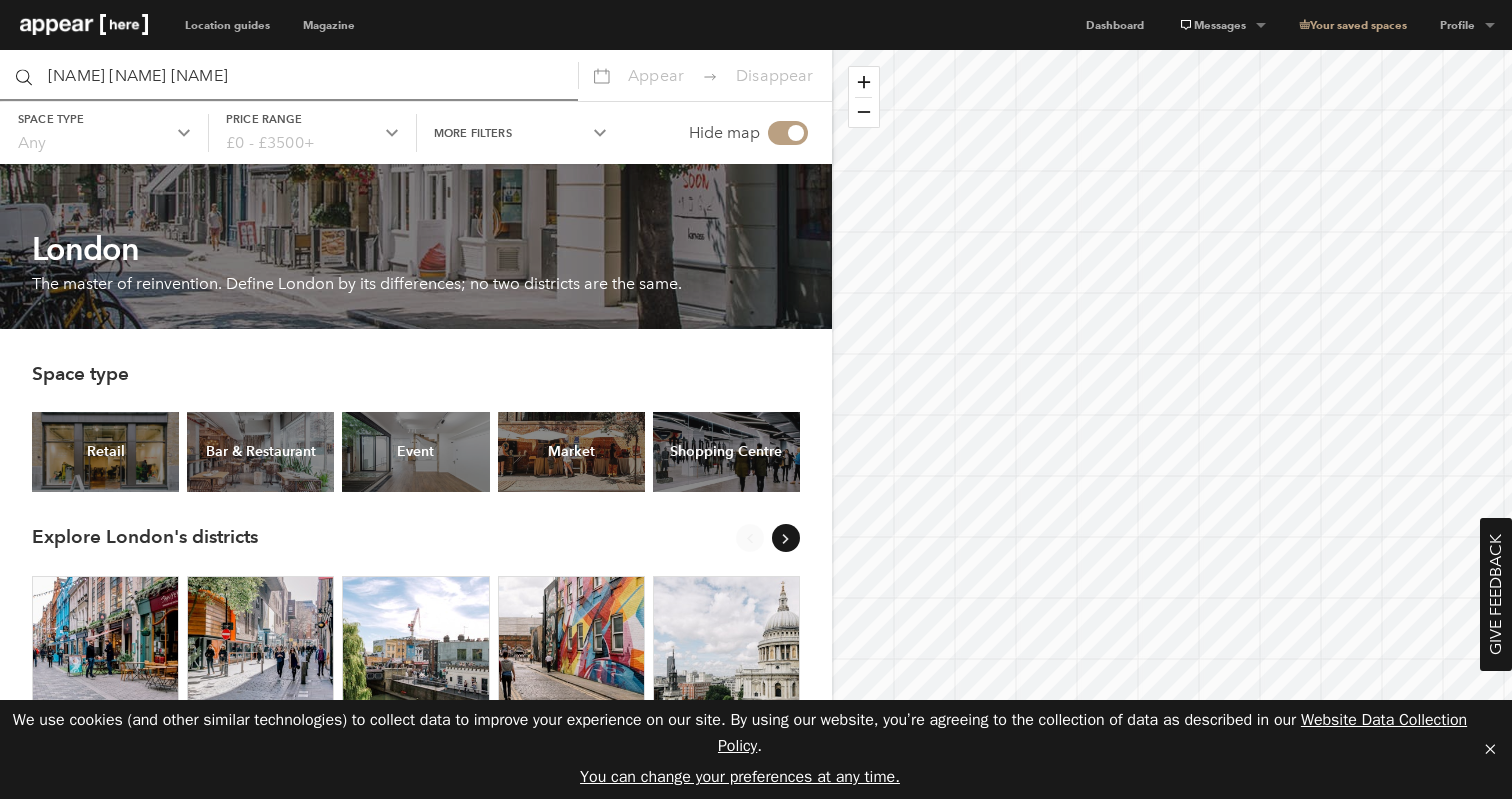 type on "White brick show room" 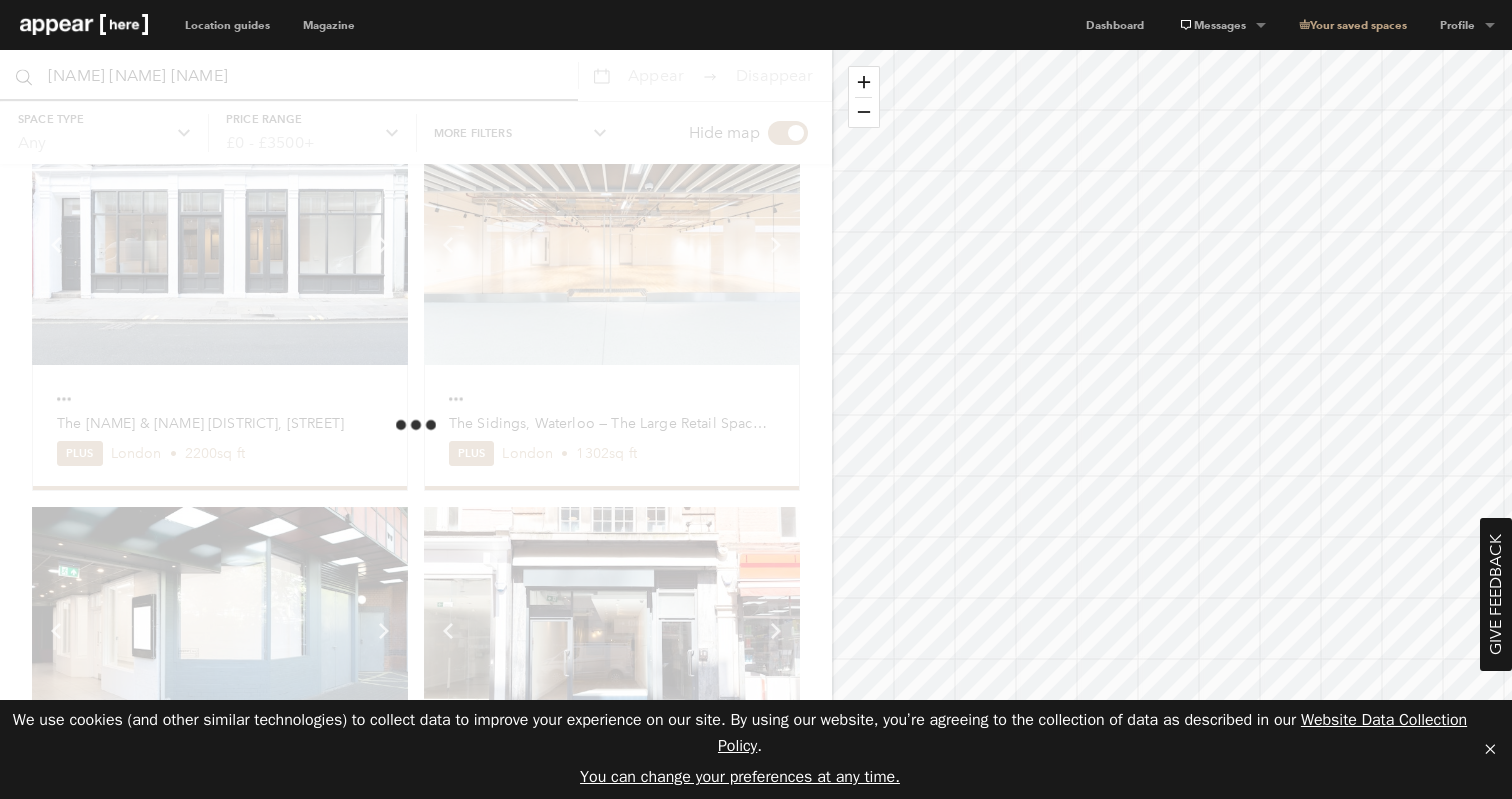 scroll, scrollTop: 0, scrollLeft: 0, axis: both 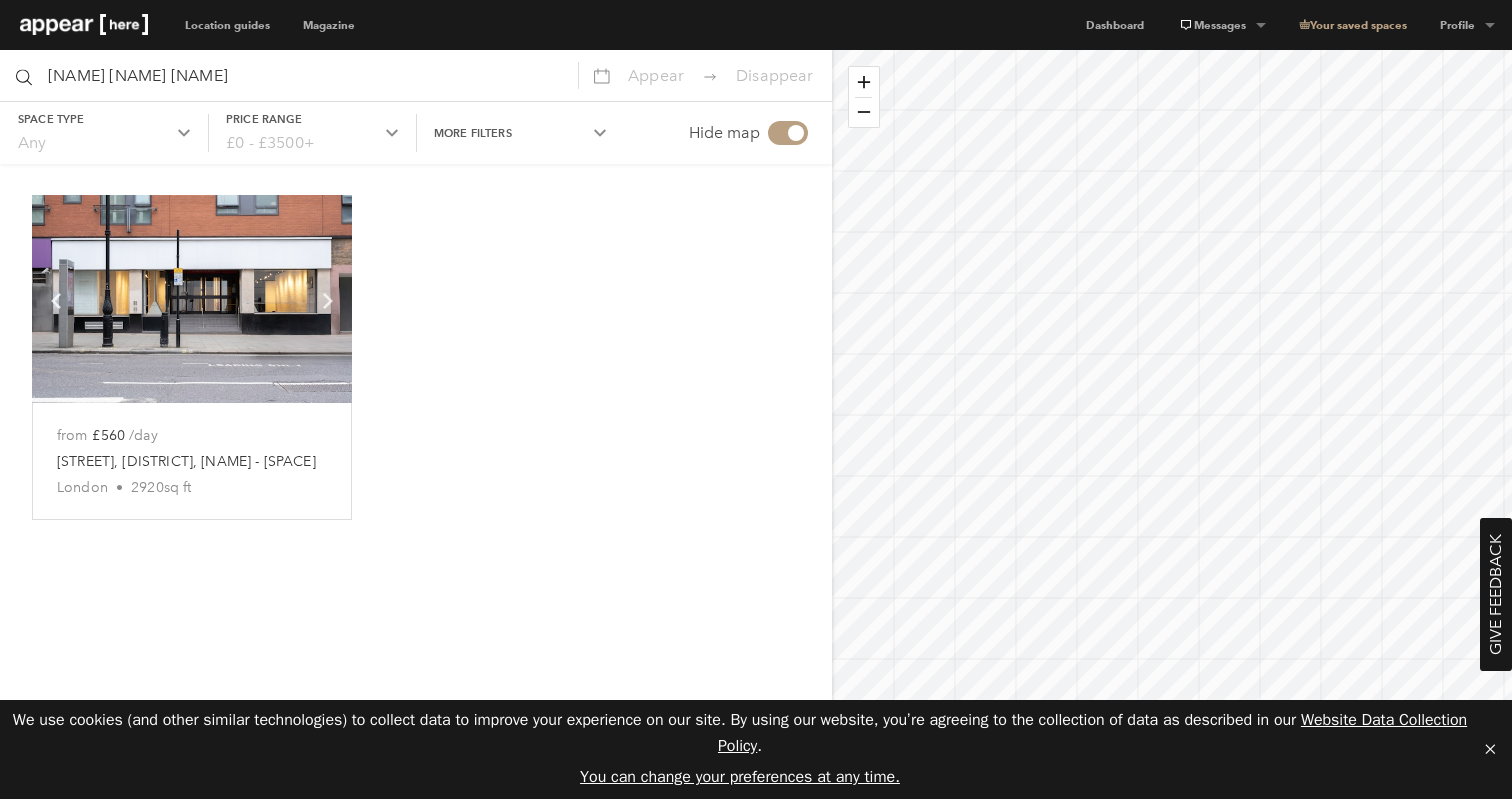 click on "Gray's Inn Road, Holborn - The White Brick Showroom" at bounding box center (189, 462) 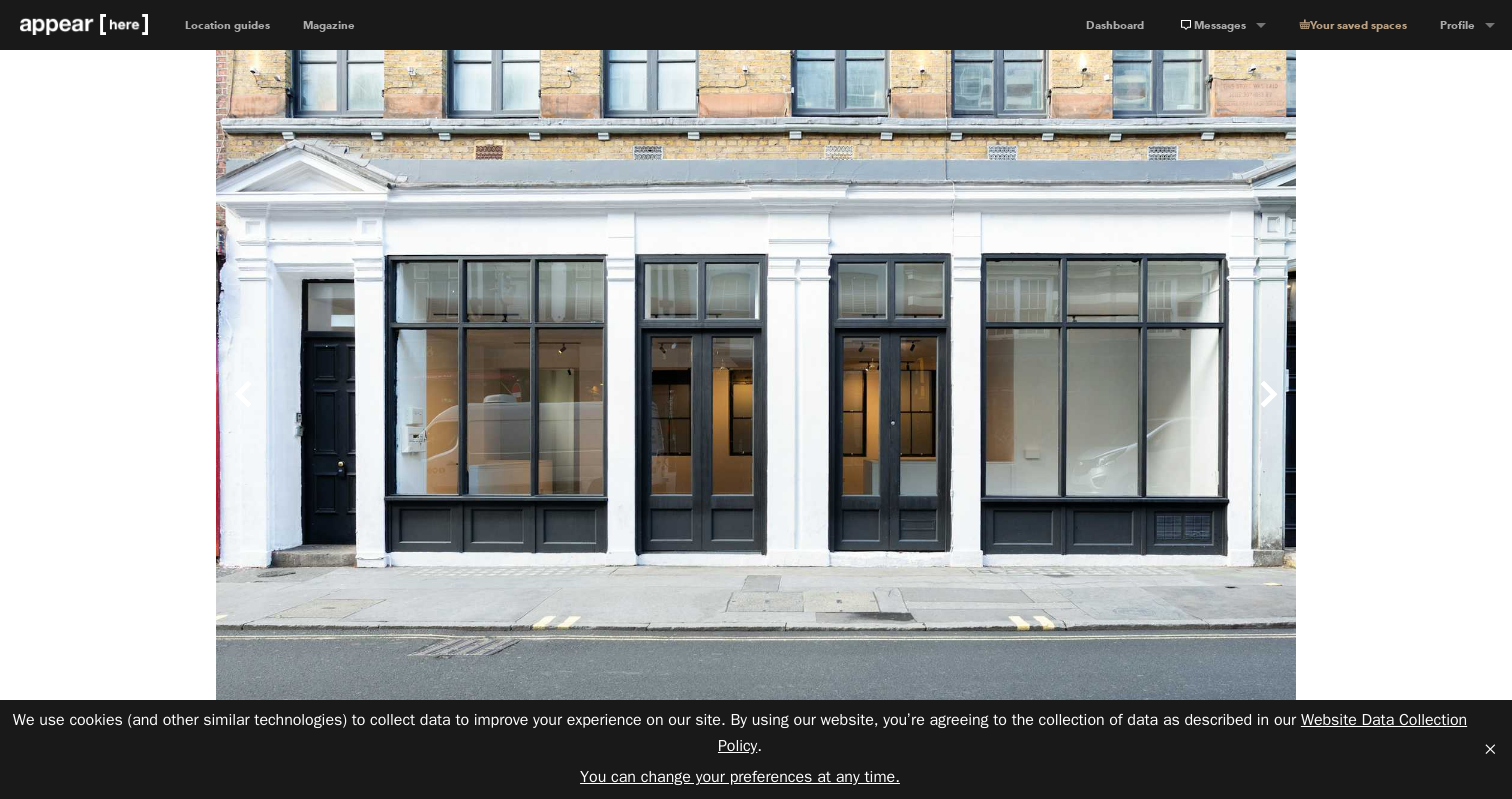 scroll, scrollTop: 0, scrollLeft: 0, axis: both 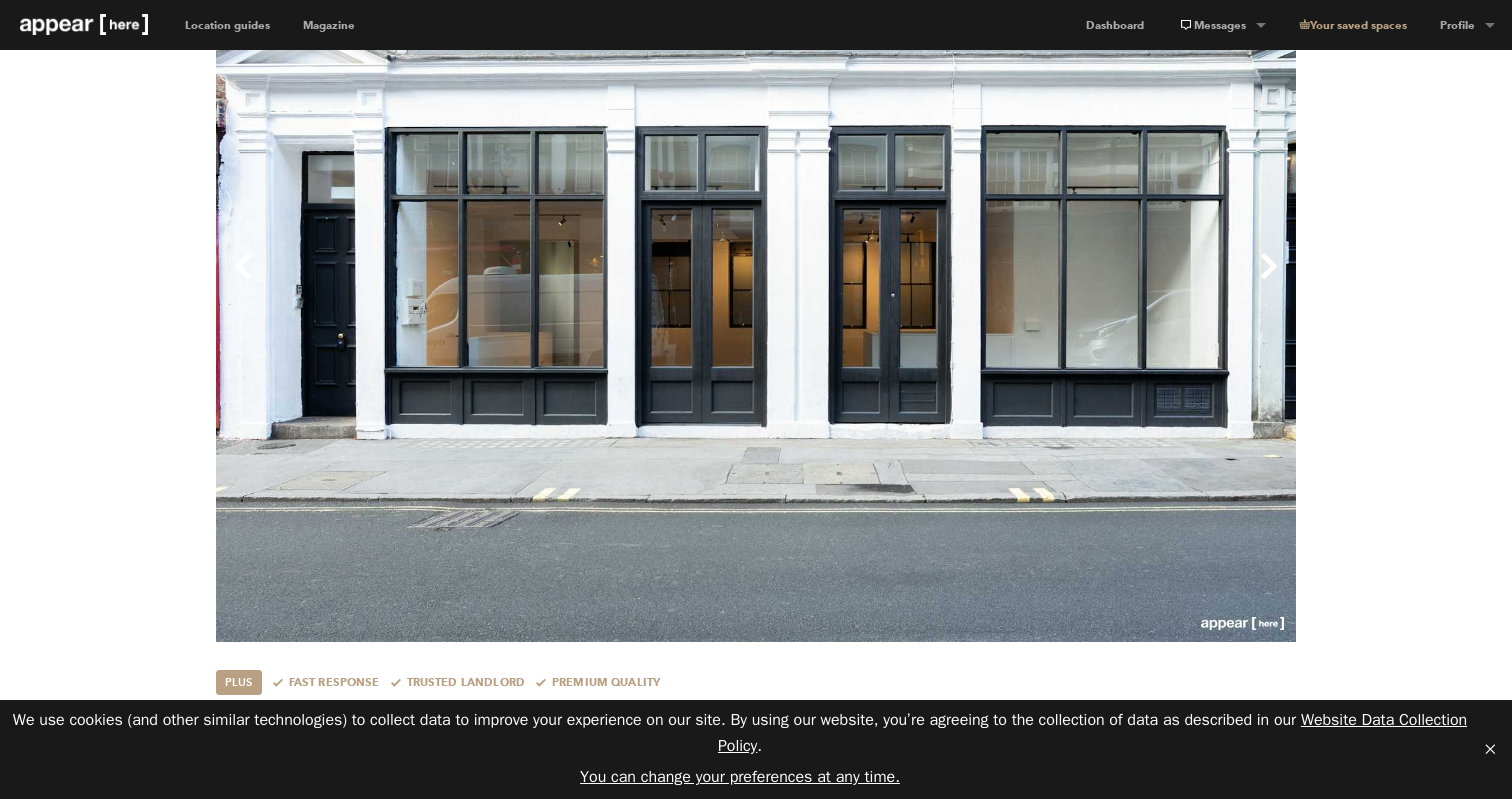 click on "Next" at bounding box center (1026, 282) 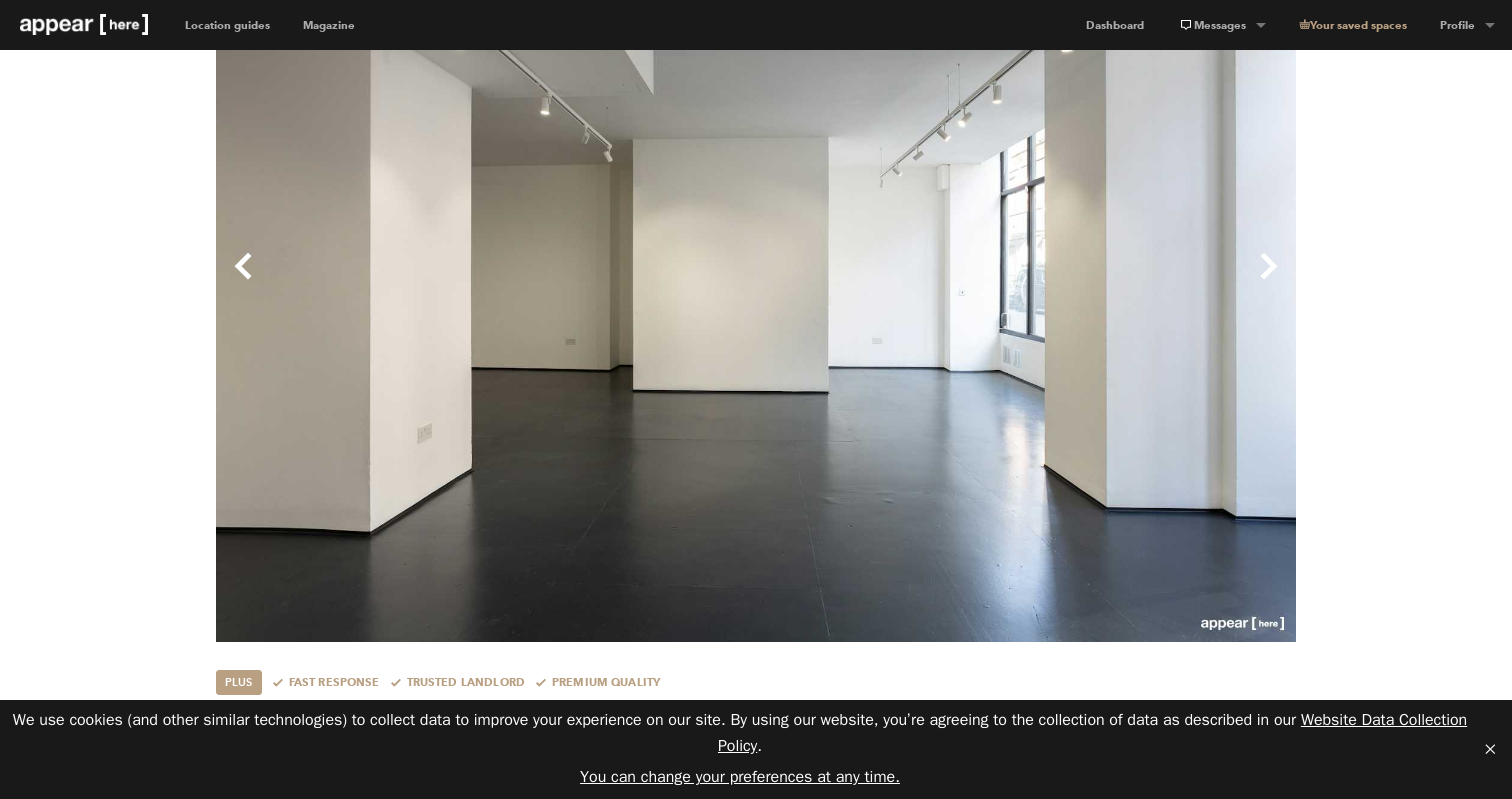 click on "Next" at bounding box center [1026, 282] 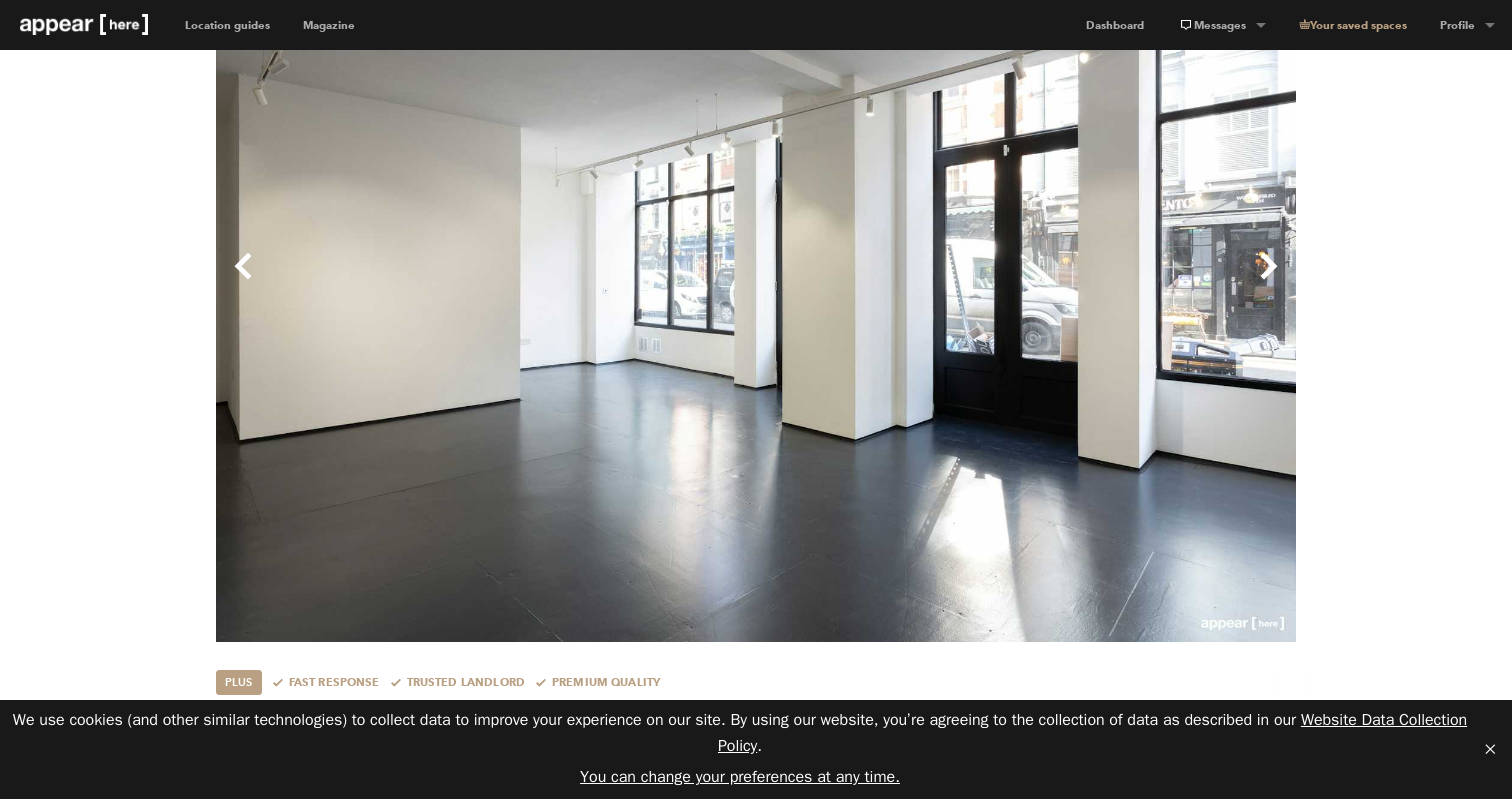 click on "Next" at bounding box center [1026, 282] 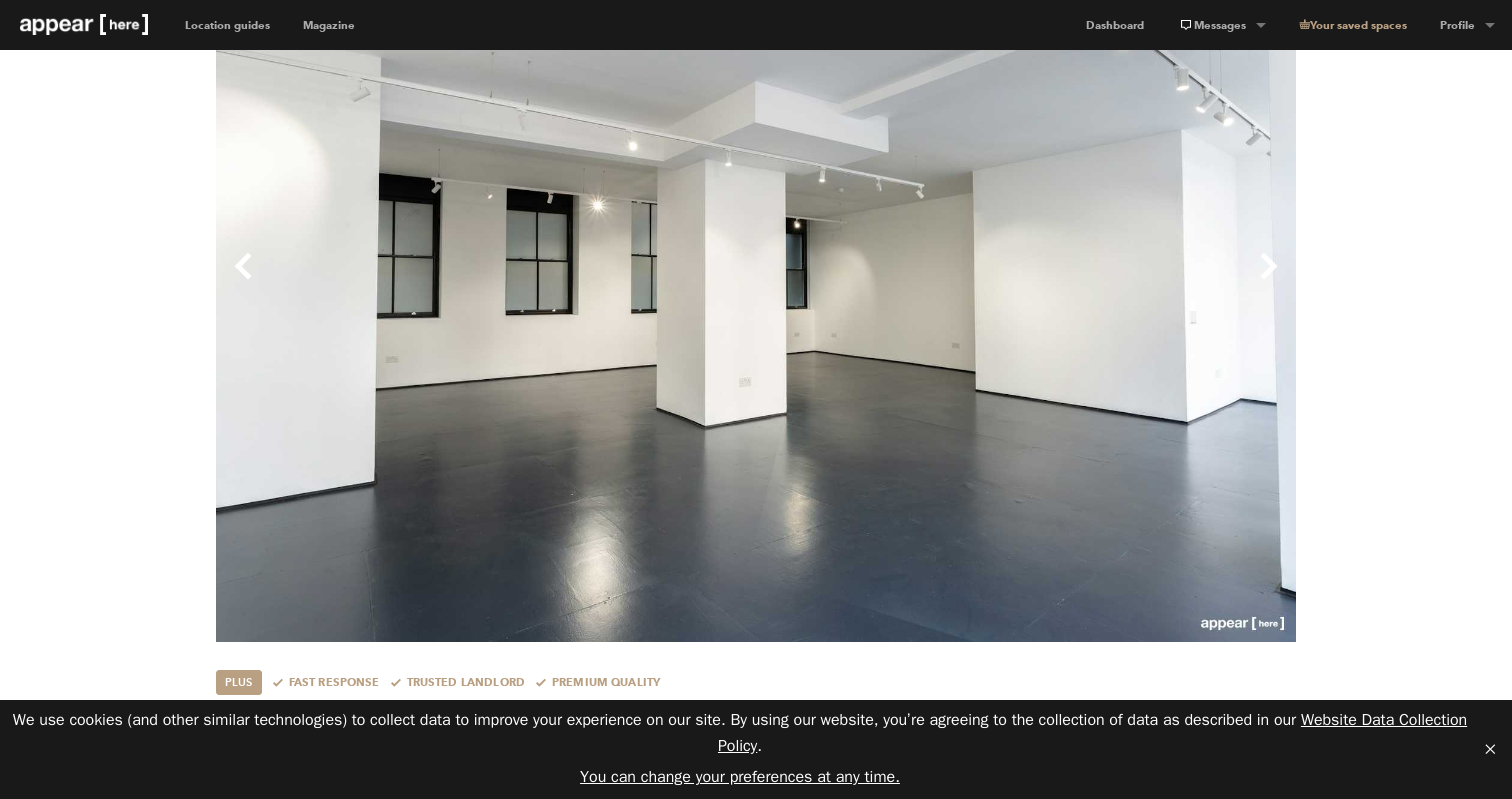 click on "Next" at bounding box center [1026, 282] 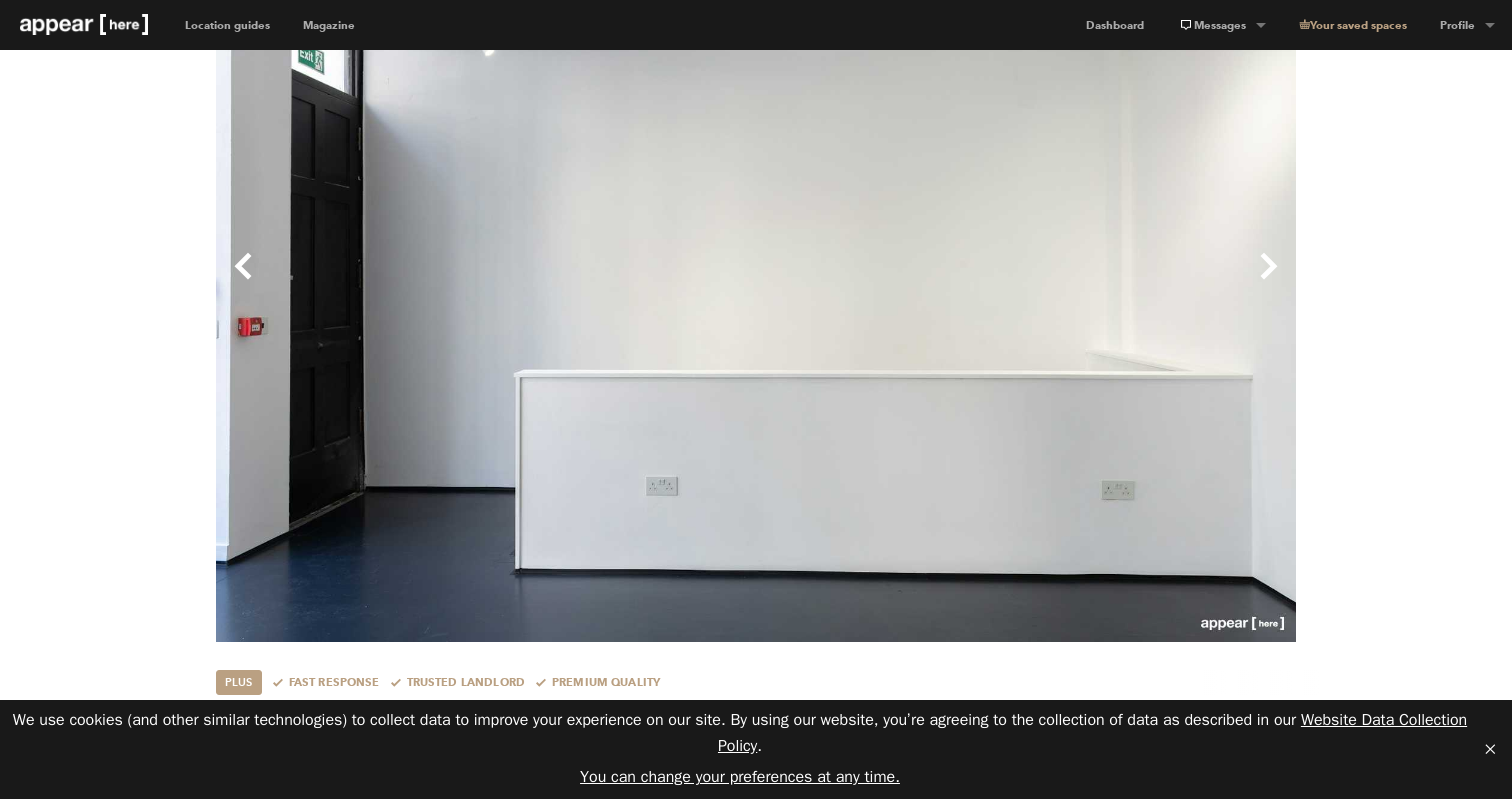 click on "Next" at bounding box center (1026, 282) 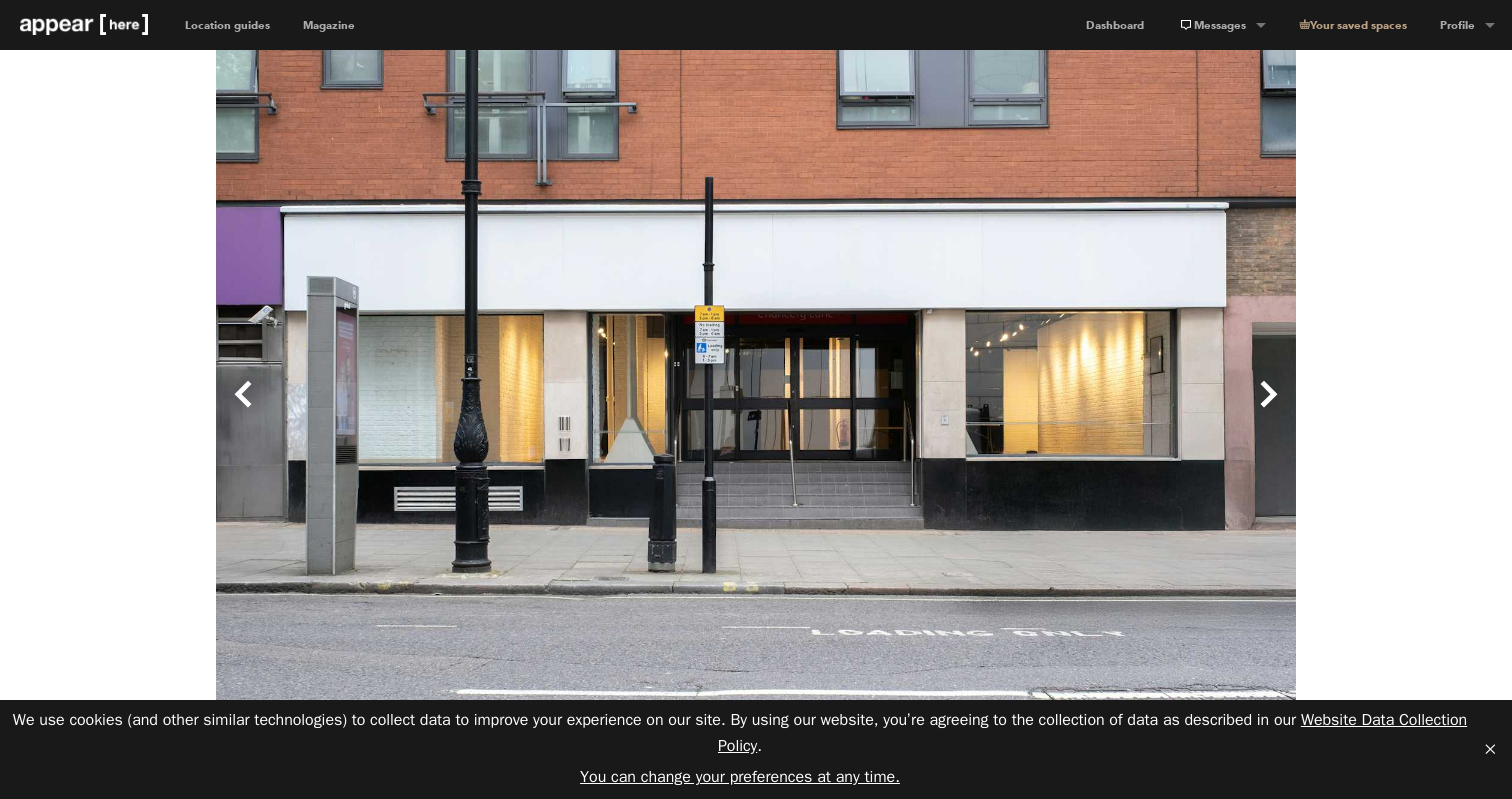scroll, scrollTop: 0, scrollLeft: 0, axis: both 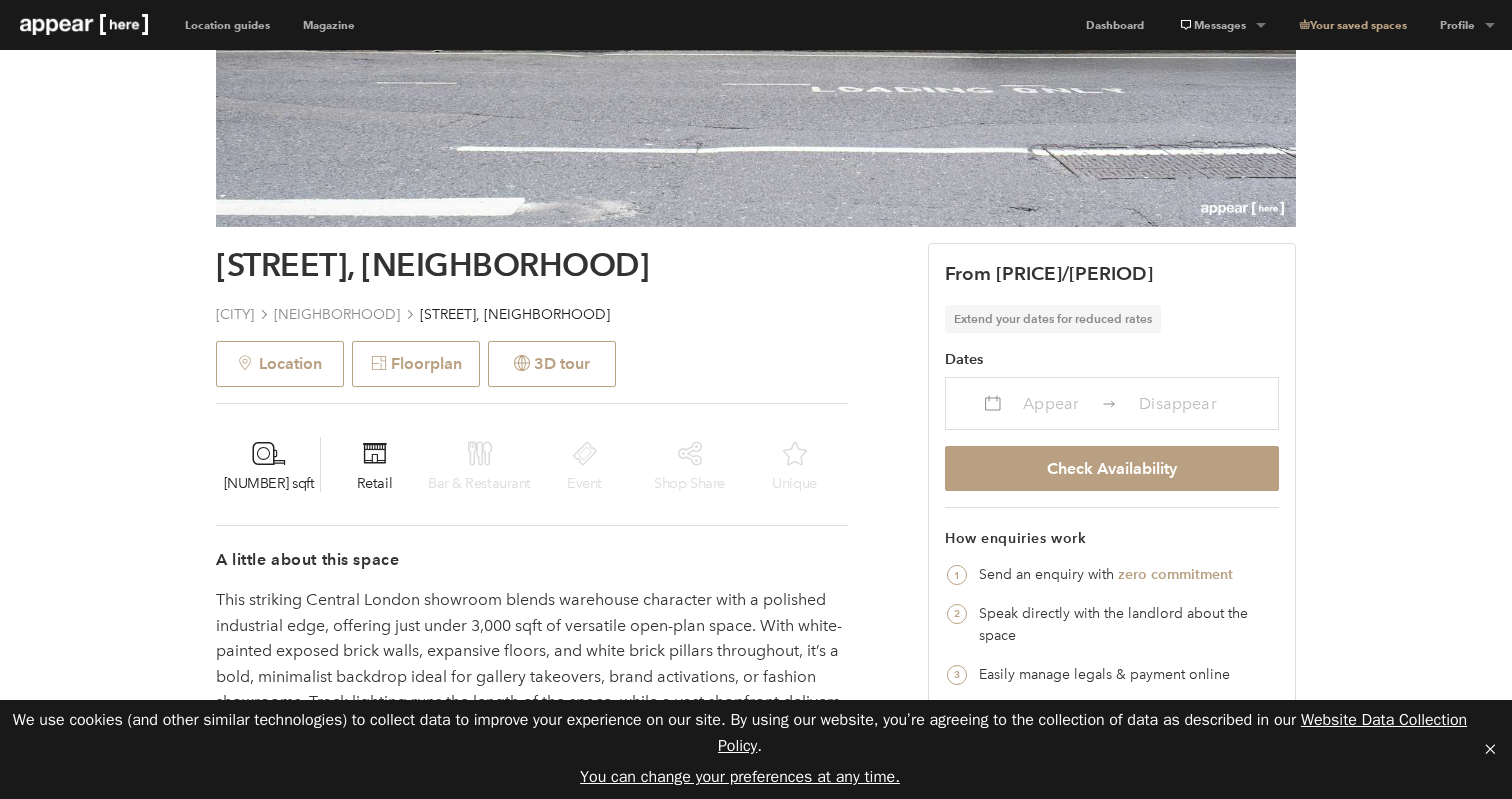 click at bounding box center (585, 454) 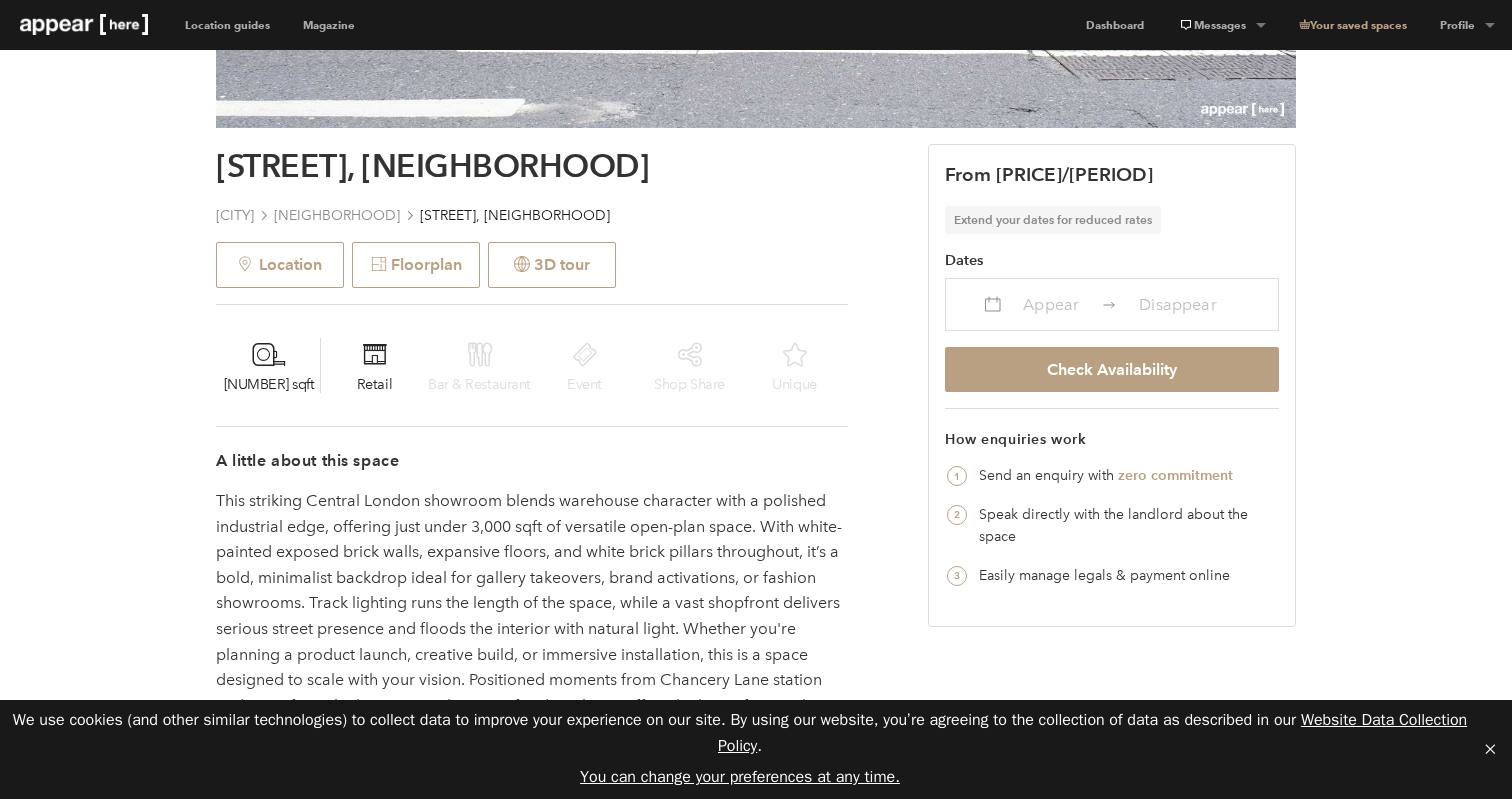 scroll, scrollTop: 503, scrollLeft: 0, axis: vertical 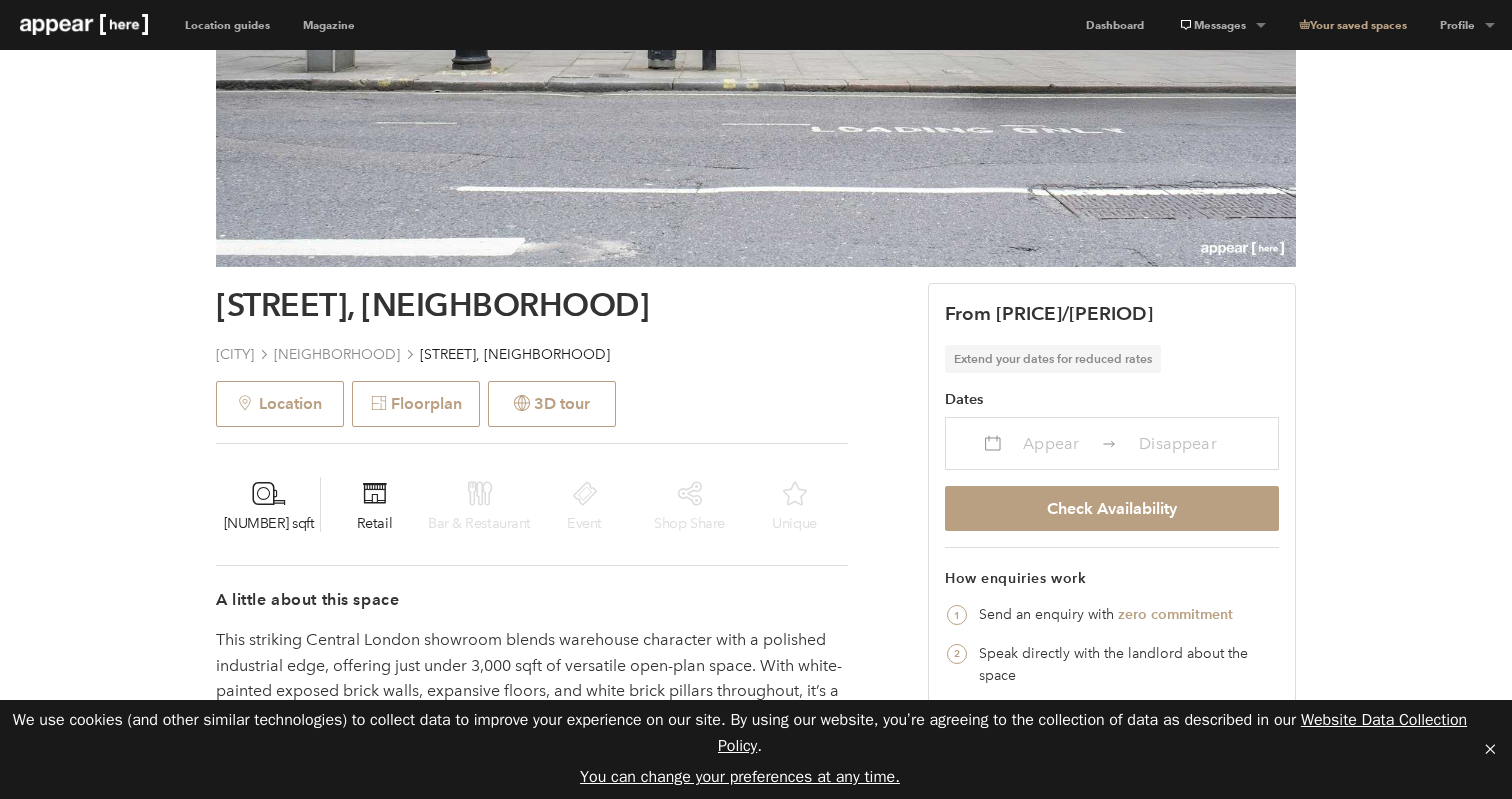 click on "Dates Appear Disappear" at bounding box center (1112, 429) 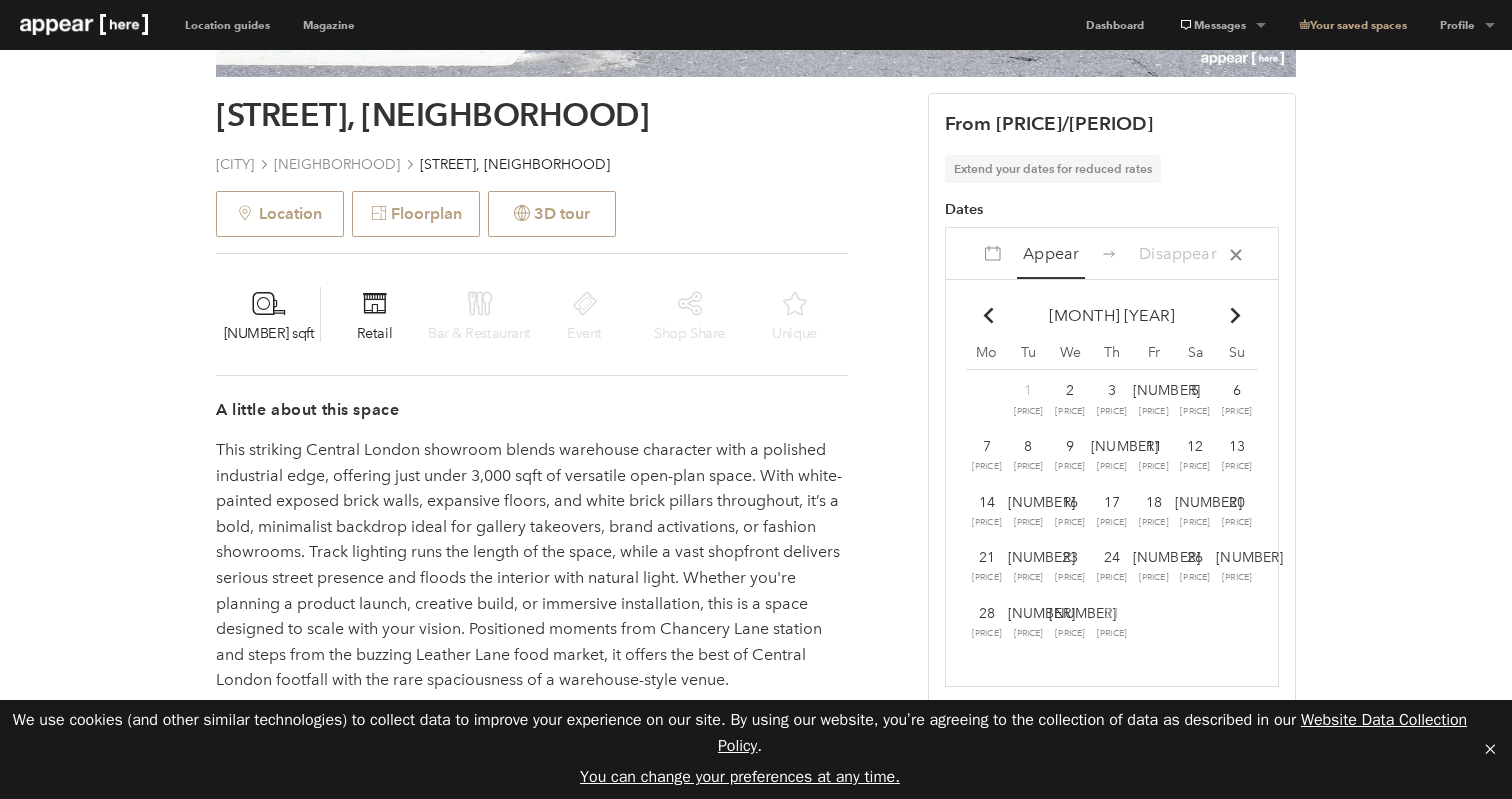 scroll, scrollTop: 737, scrollLeft: 0, axis: vertical 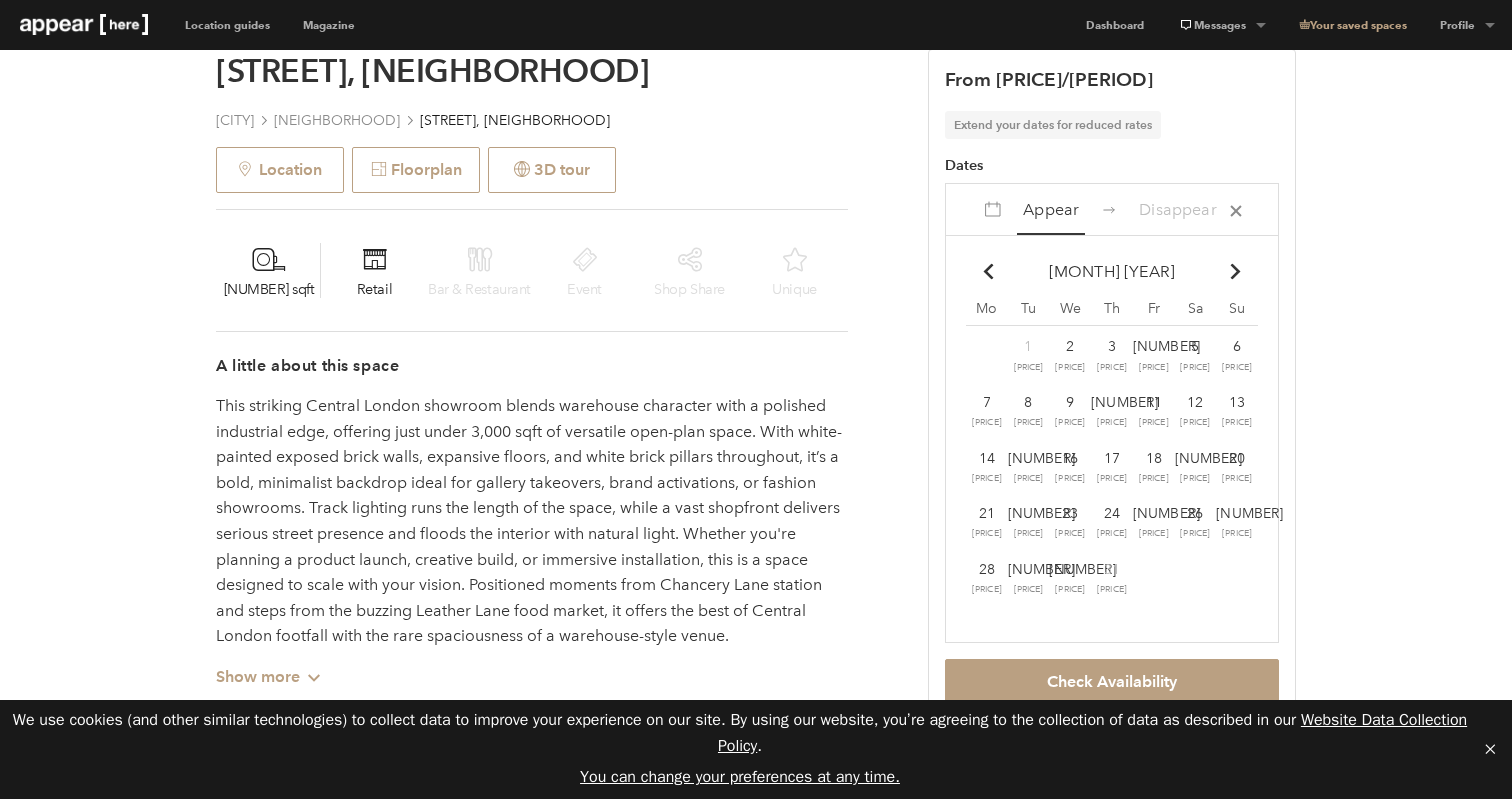 click on "Chevron-up" at bounding box center (1236, 271) 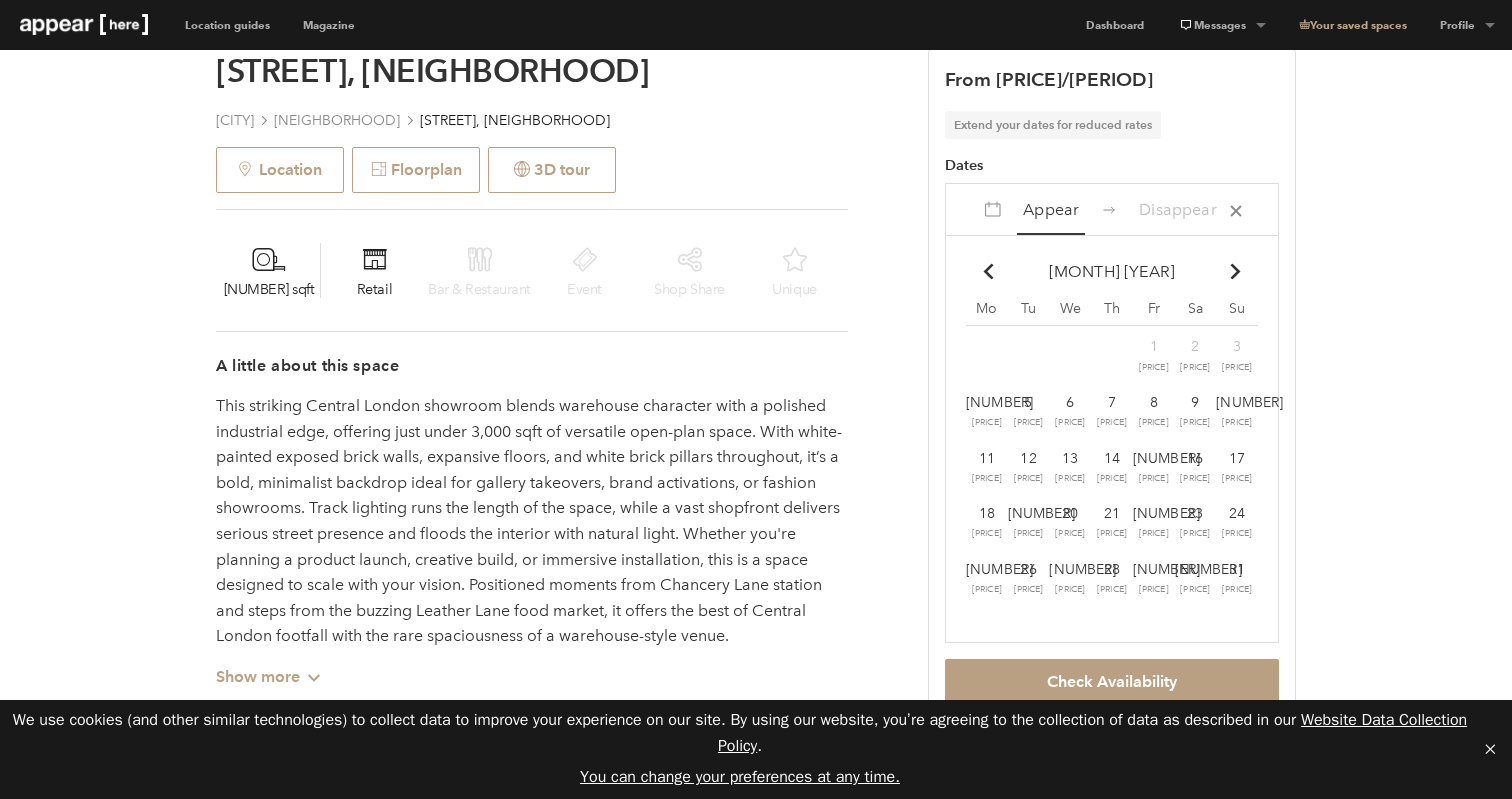 click on "Chevron-up" at bounding box center (1236, 271) 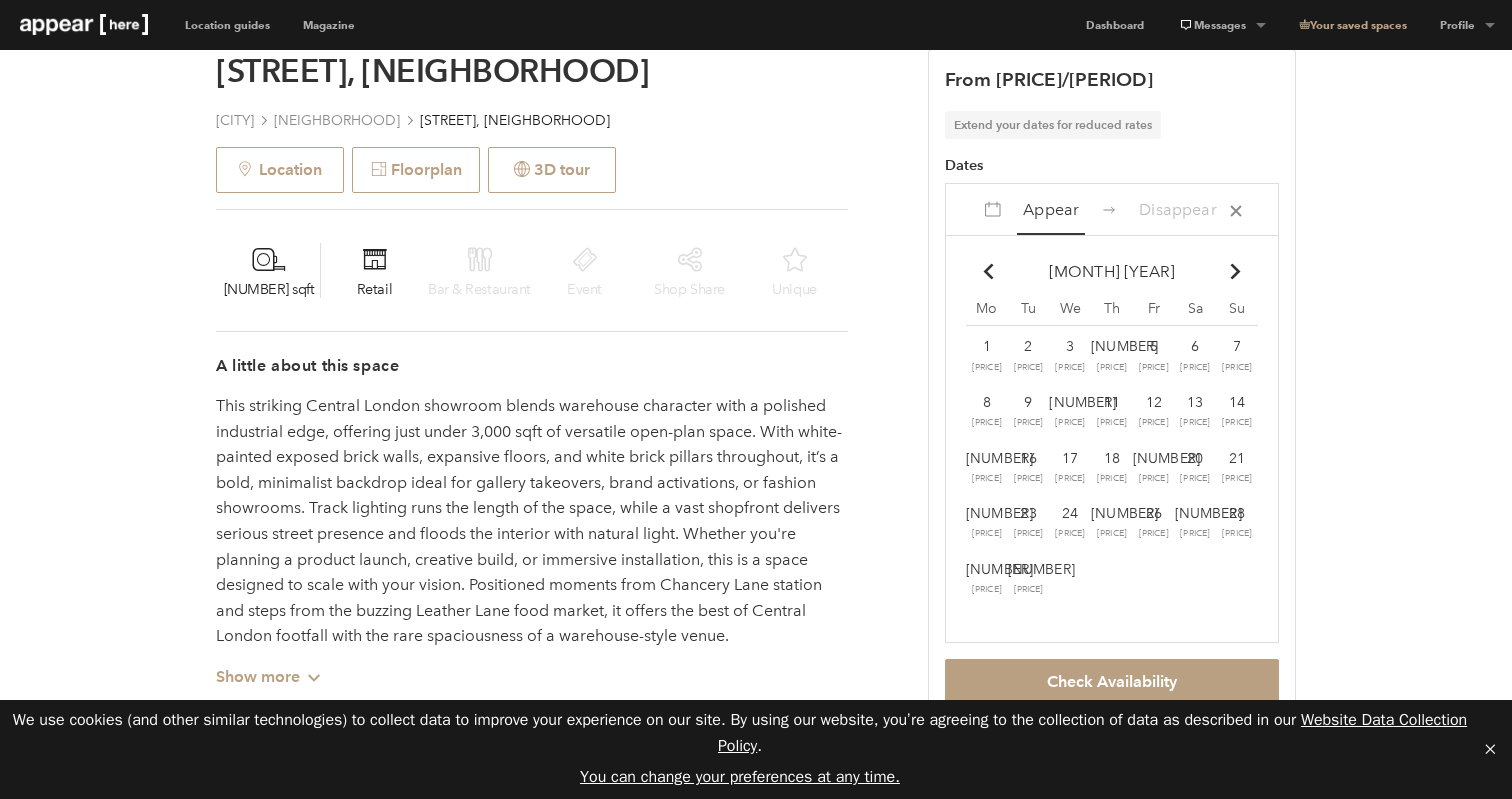 click on "18" at bounding box center (987, 346) 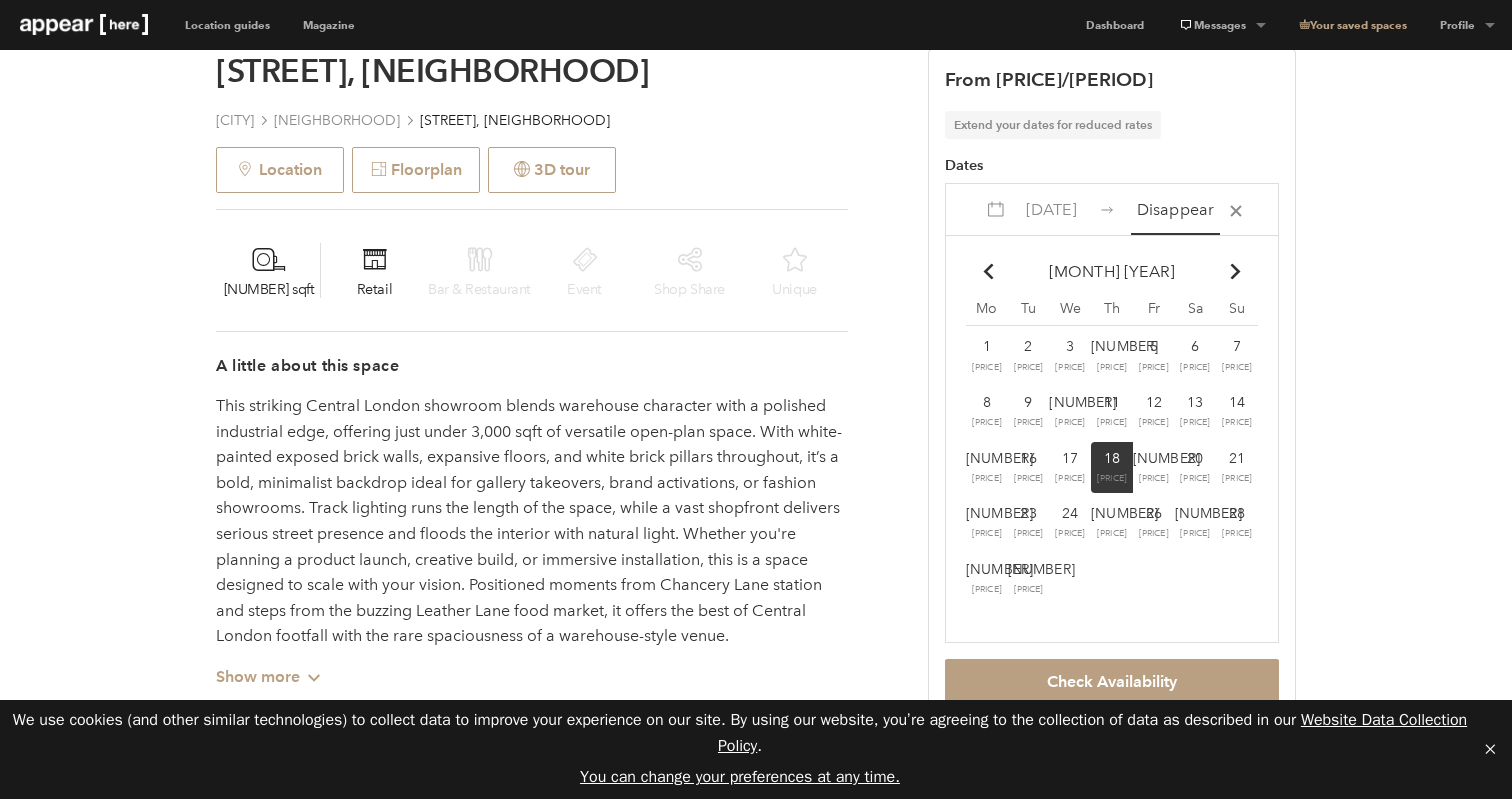 click on "19 £560" at bounding box center (987, 356) 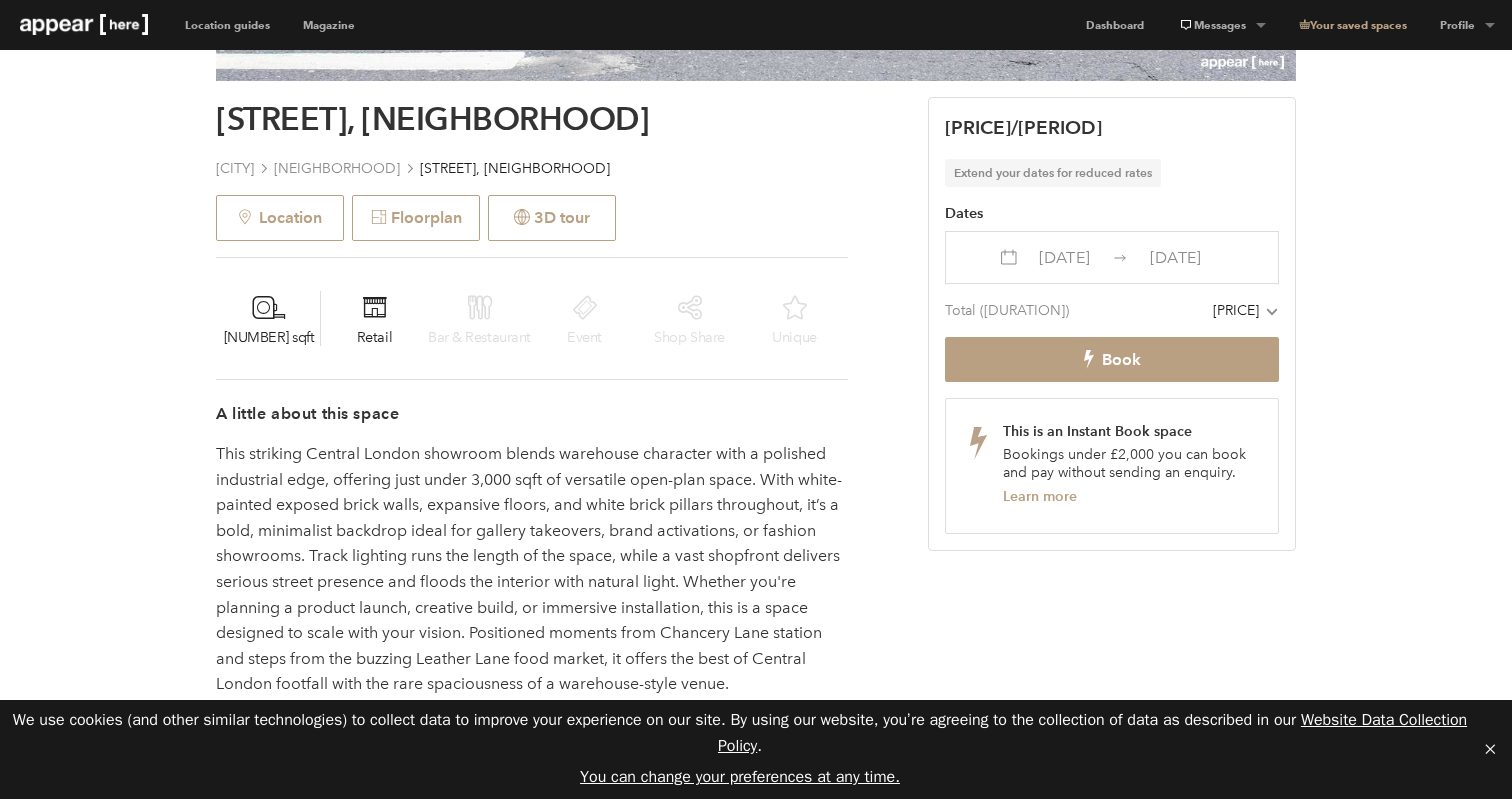 scroll, scrollTop: 708, scrollLeft: 0, axis: vertical 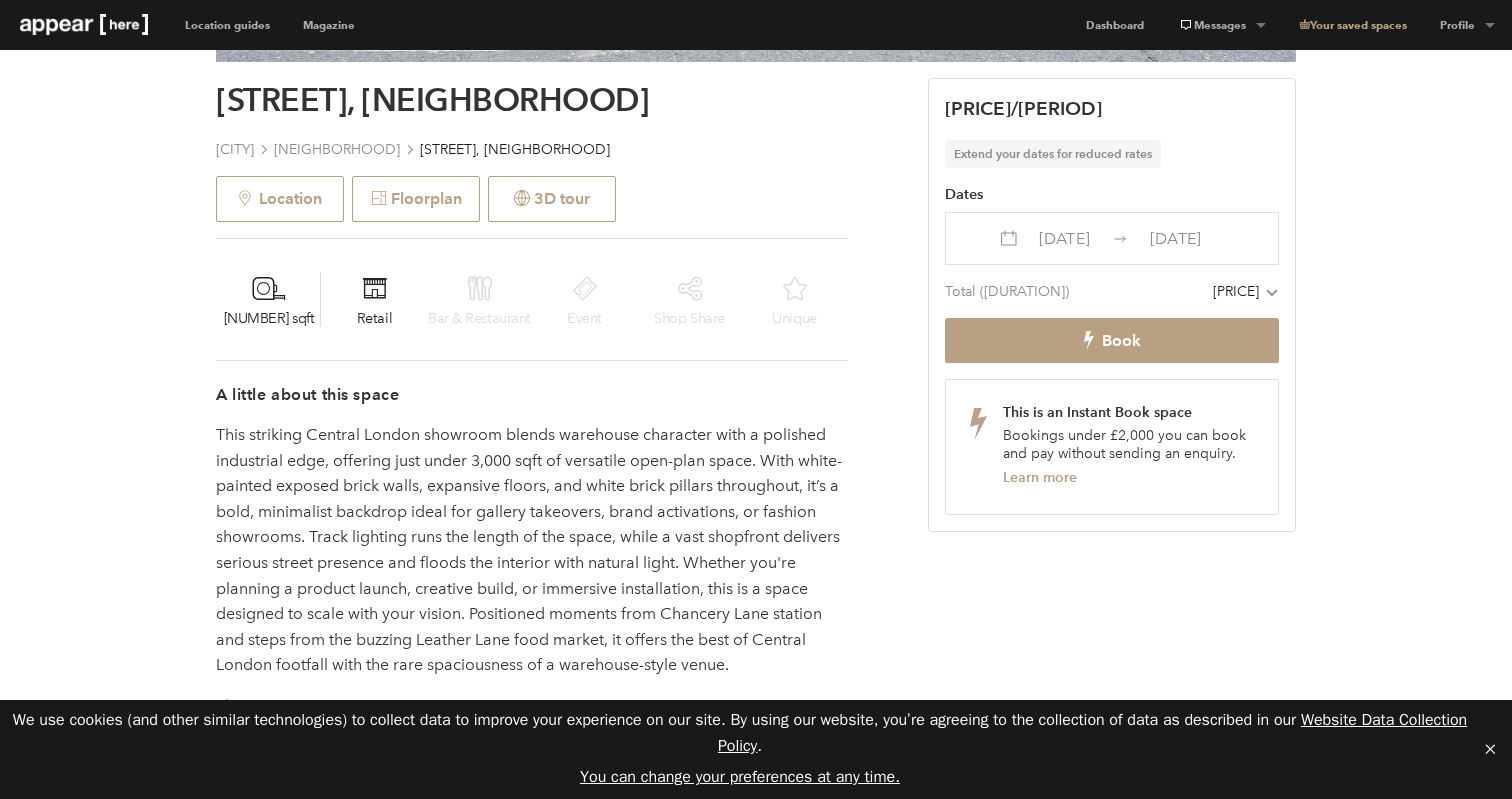 click on "18 Sep" at bounding box center (1064, 238) 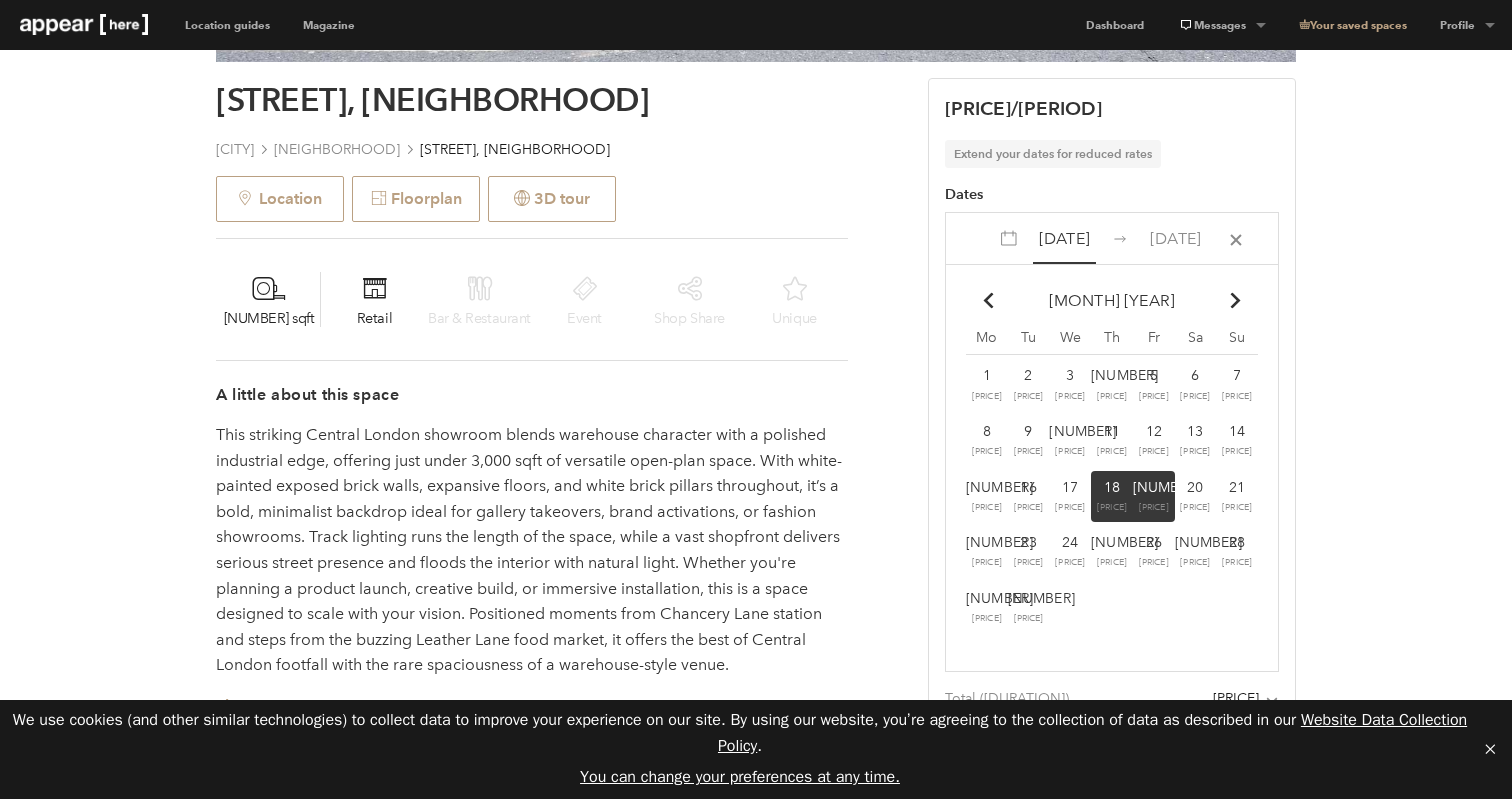 click on "16 £560" at bounding box center [987, 385] 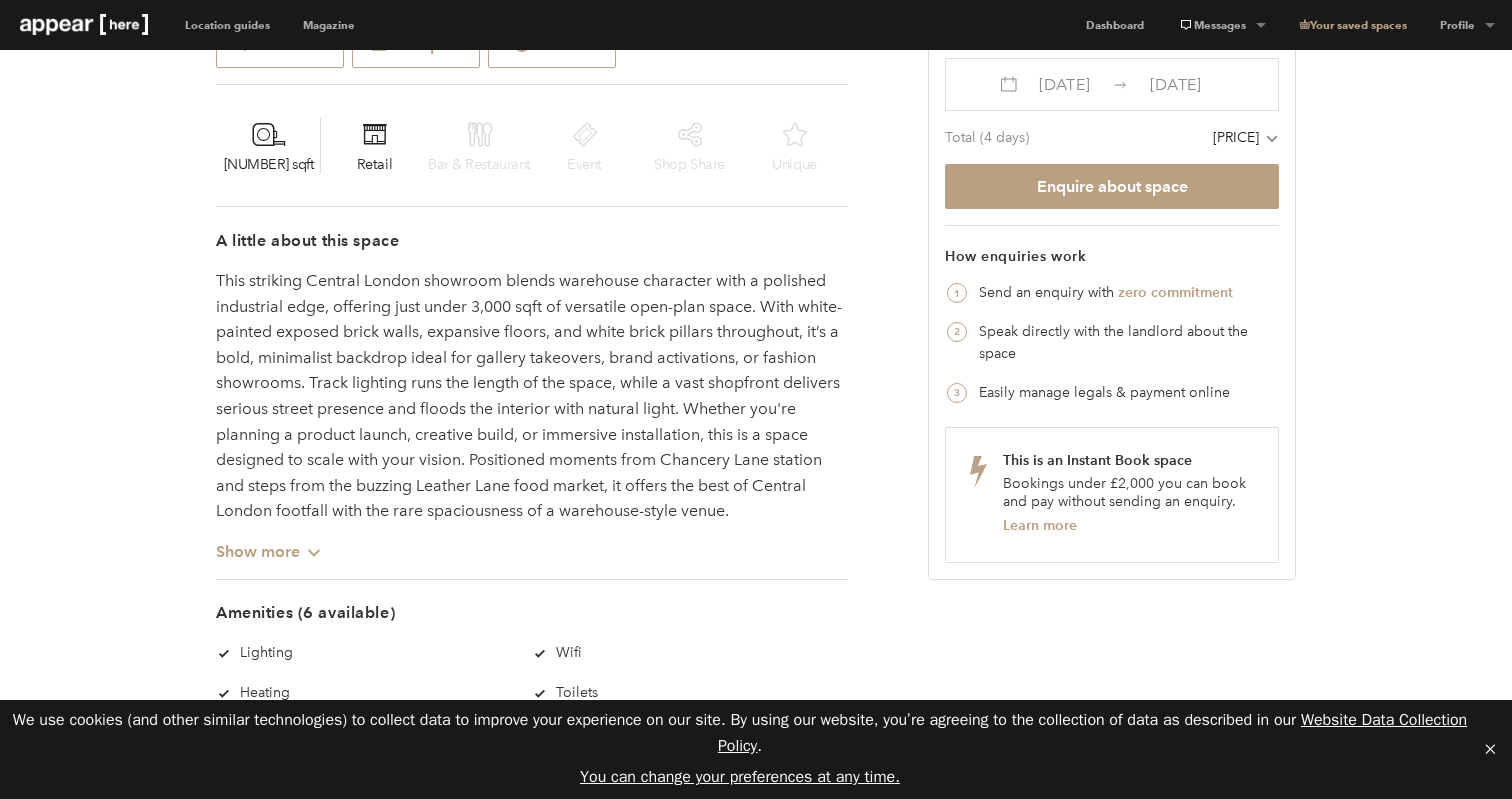 scroll, scrollTop: 869, scrollLeft: 0, axis: vertical 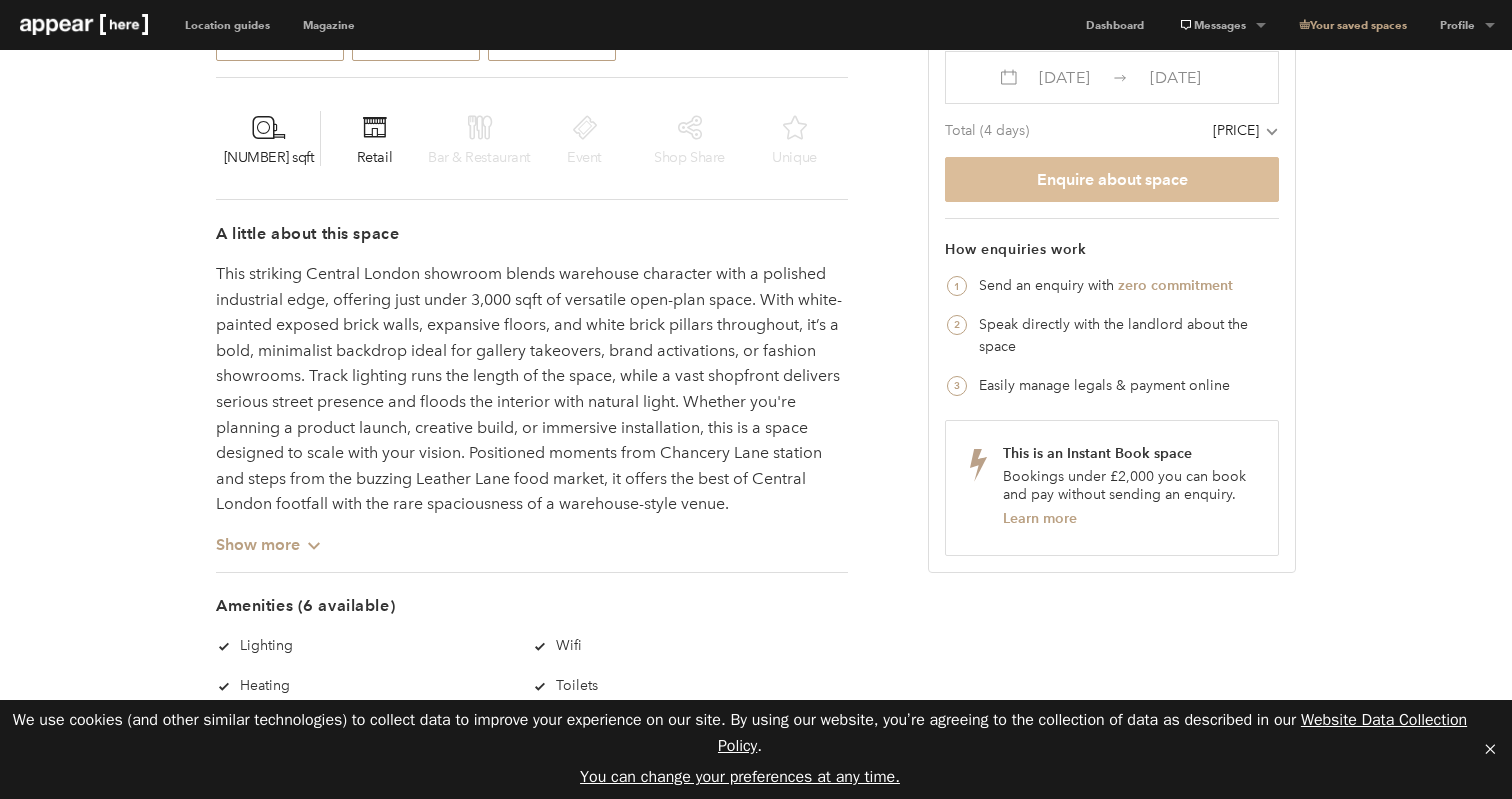 click on "Enquire about space" at bounding box center (1112, 179) 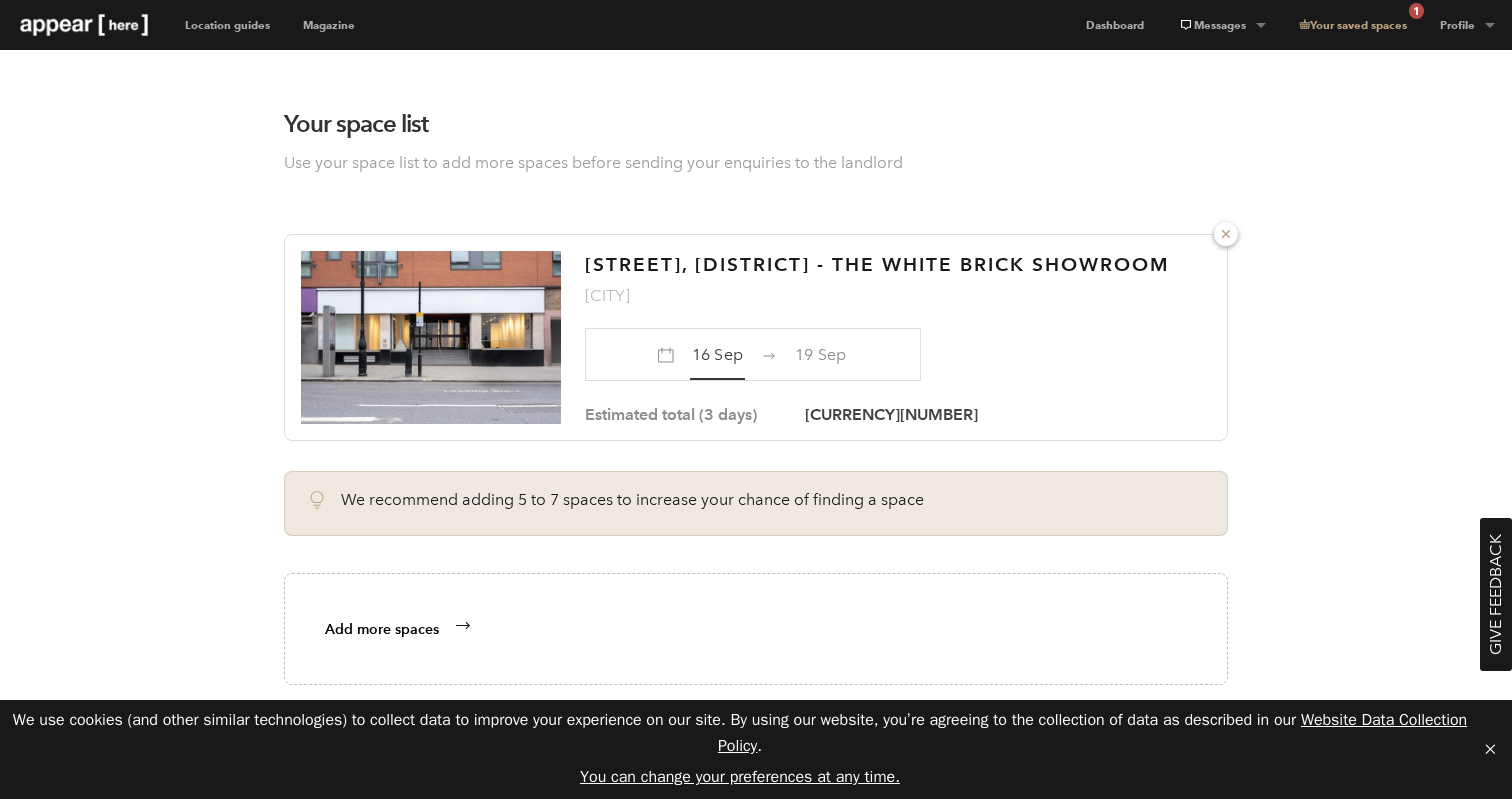 scroll, scrollTop: 0, scrollLeft: 0, axis: both 